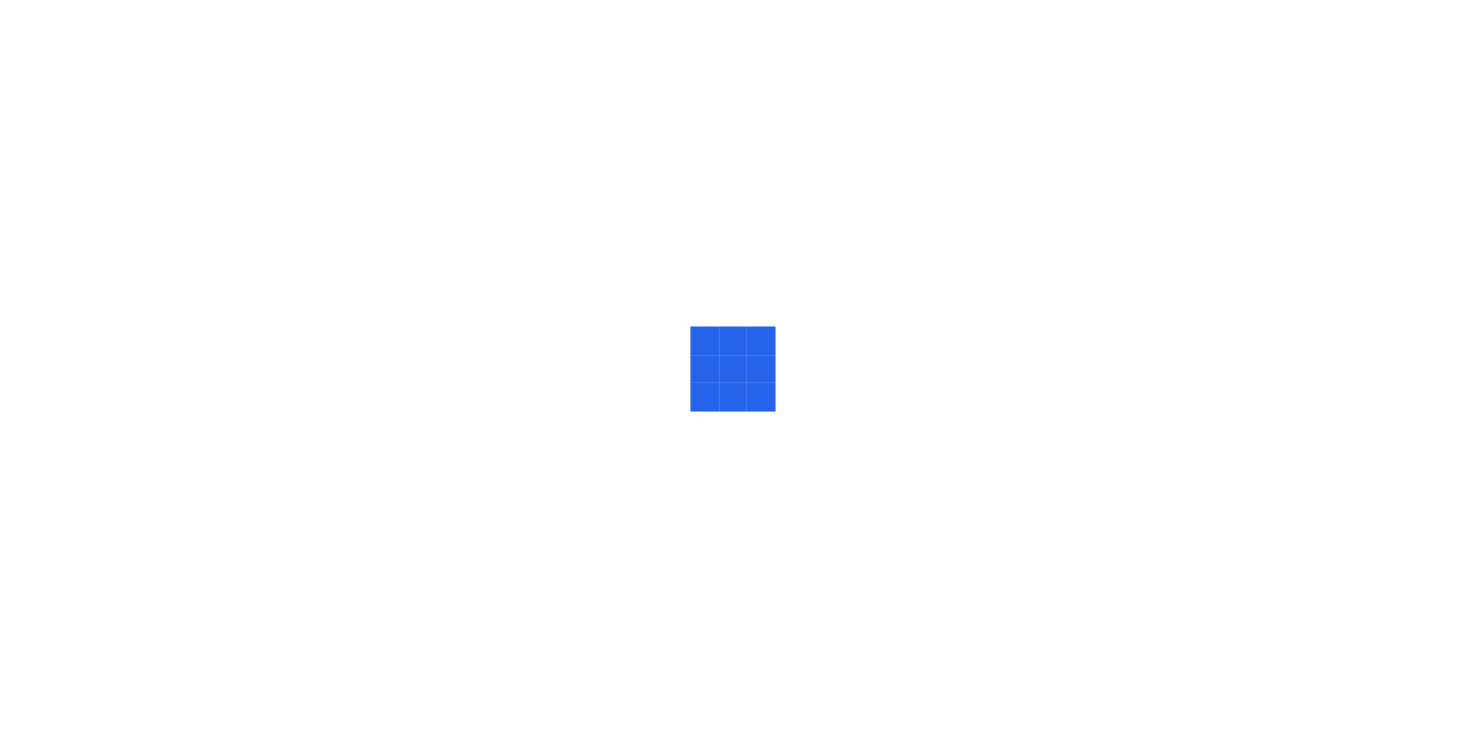 scroll, scrollTop: 0, scrollLeft: 0, axis: both 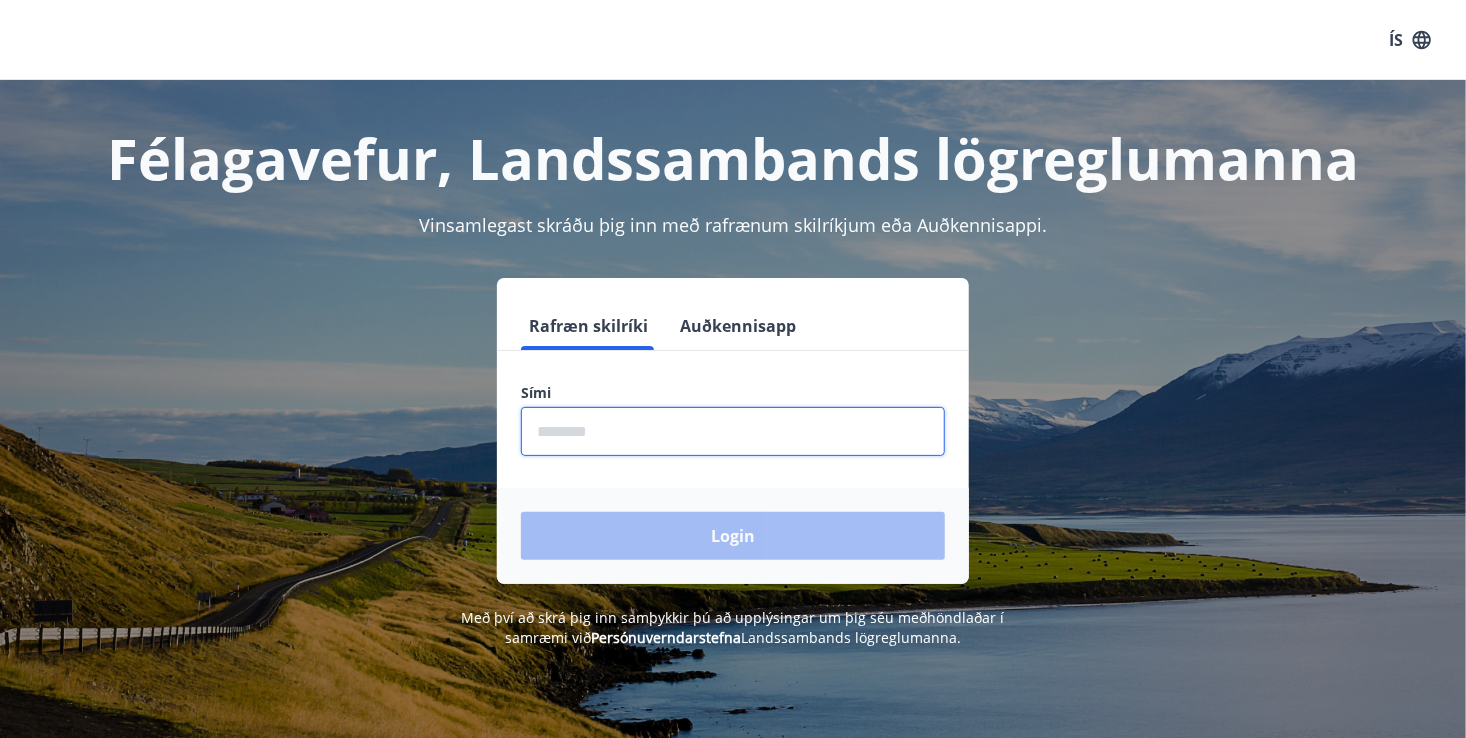 click at bounding box center (733, 431) 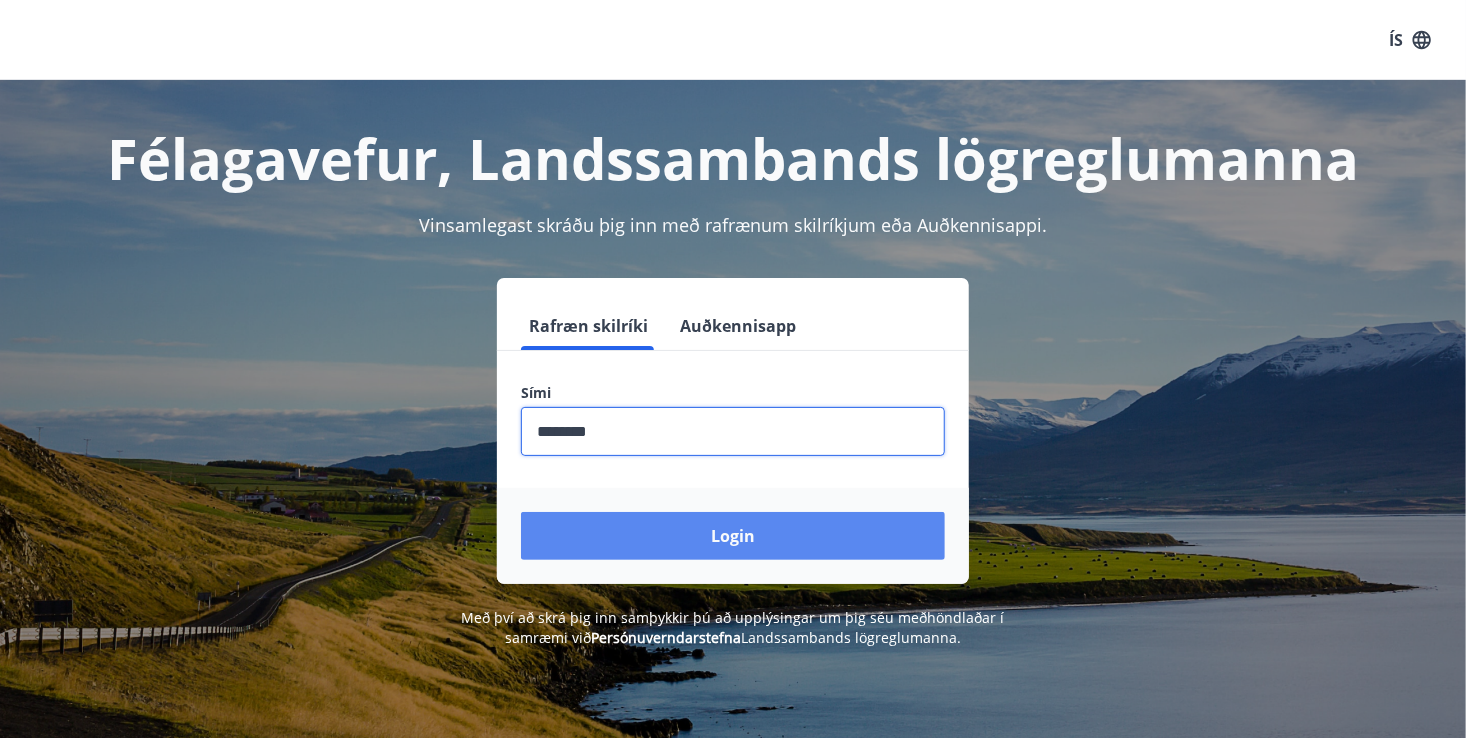 type on "********" 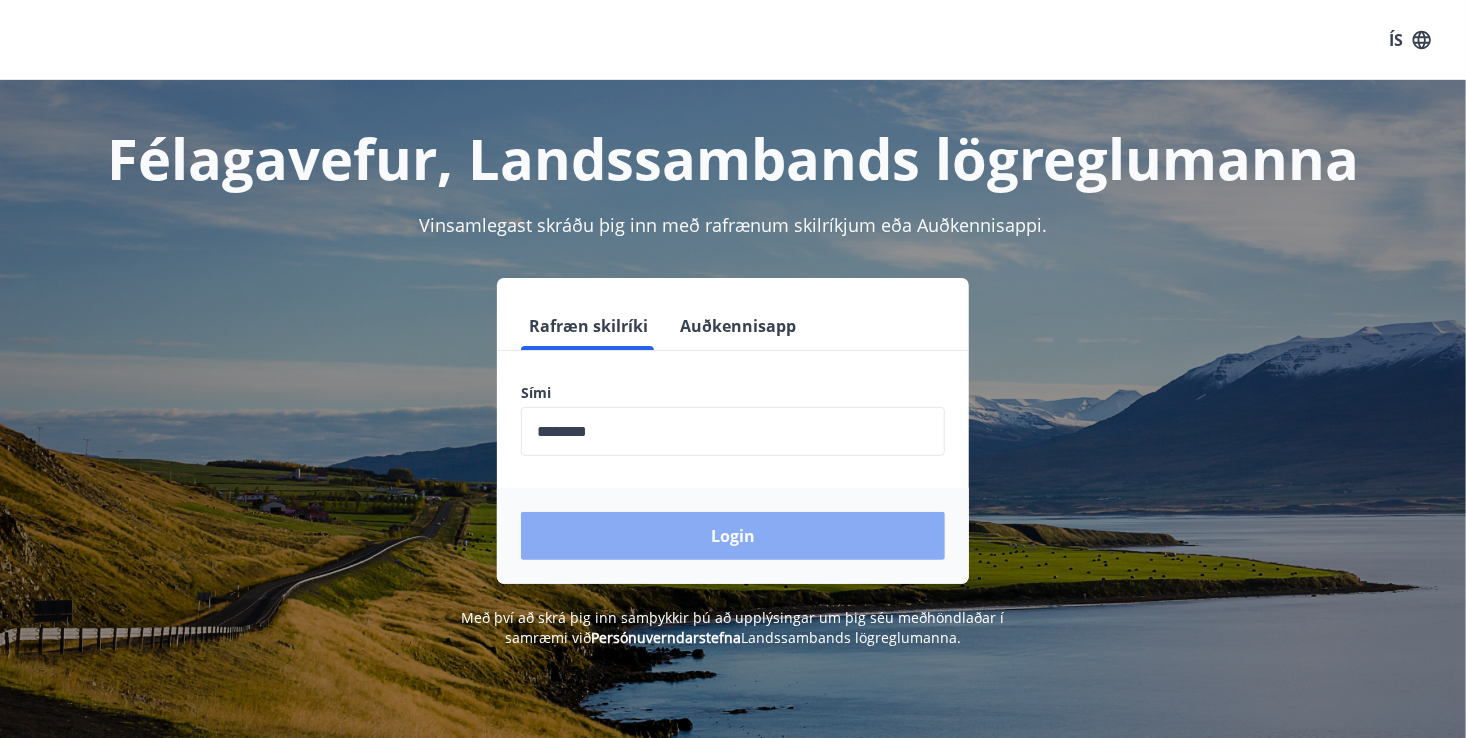 click on "Login" at bounding box center (733, 536) 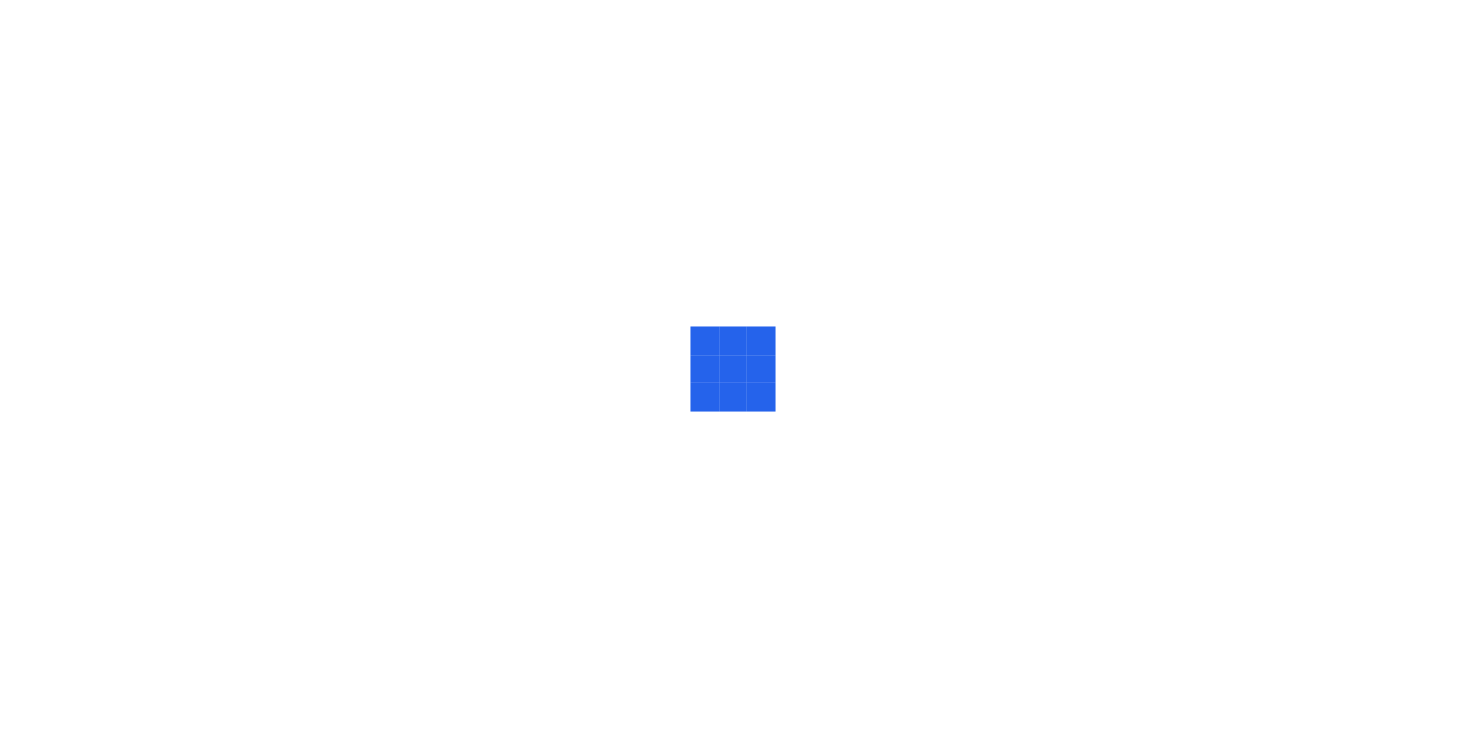 scroll, scrollTop: 0, scrollLeft: 0, axis: both 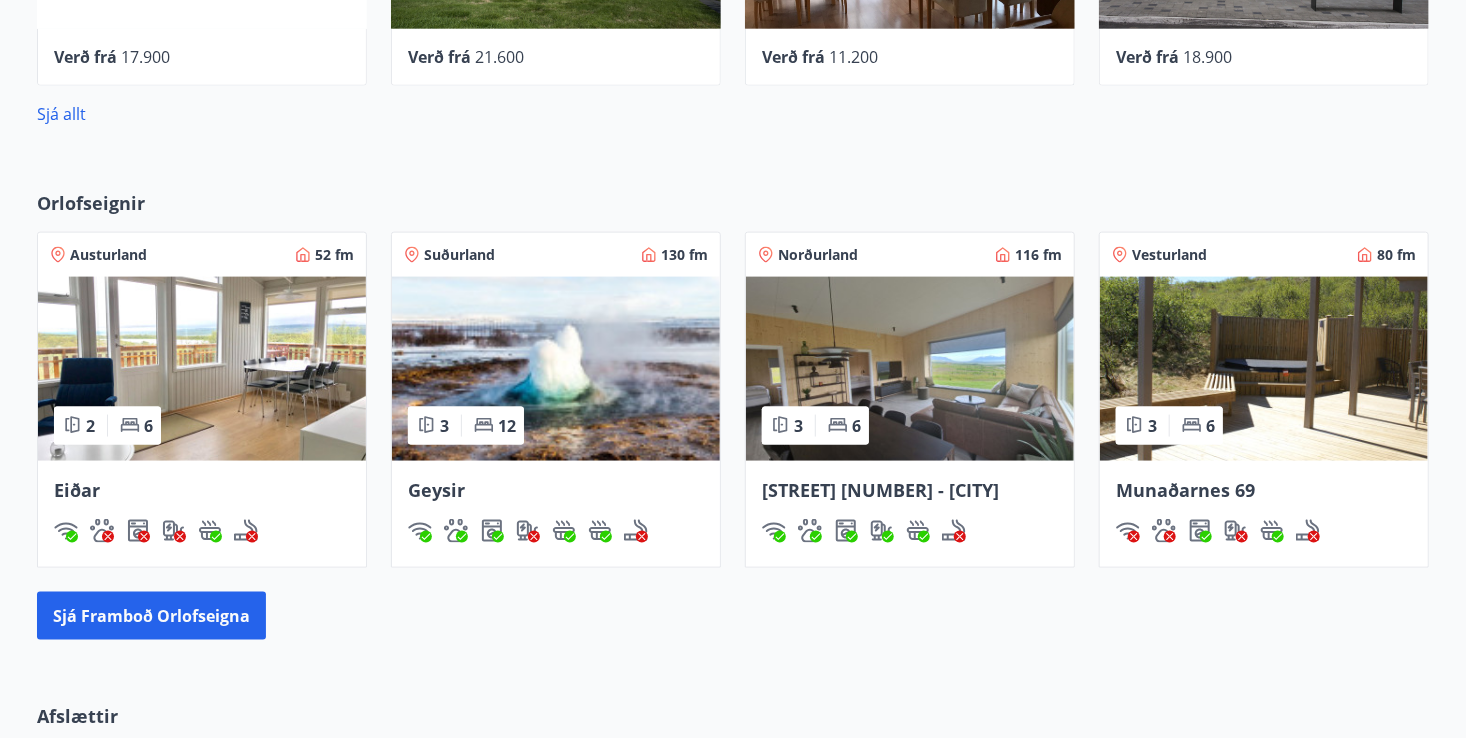 click at bounding box center [910, 369] 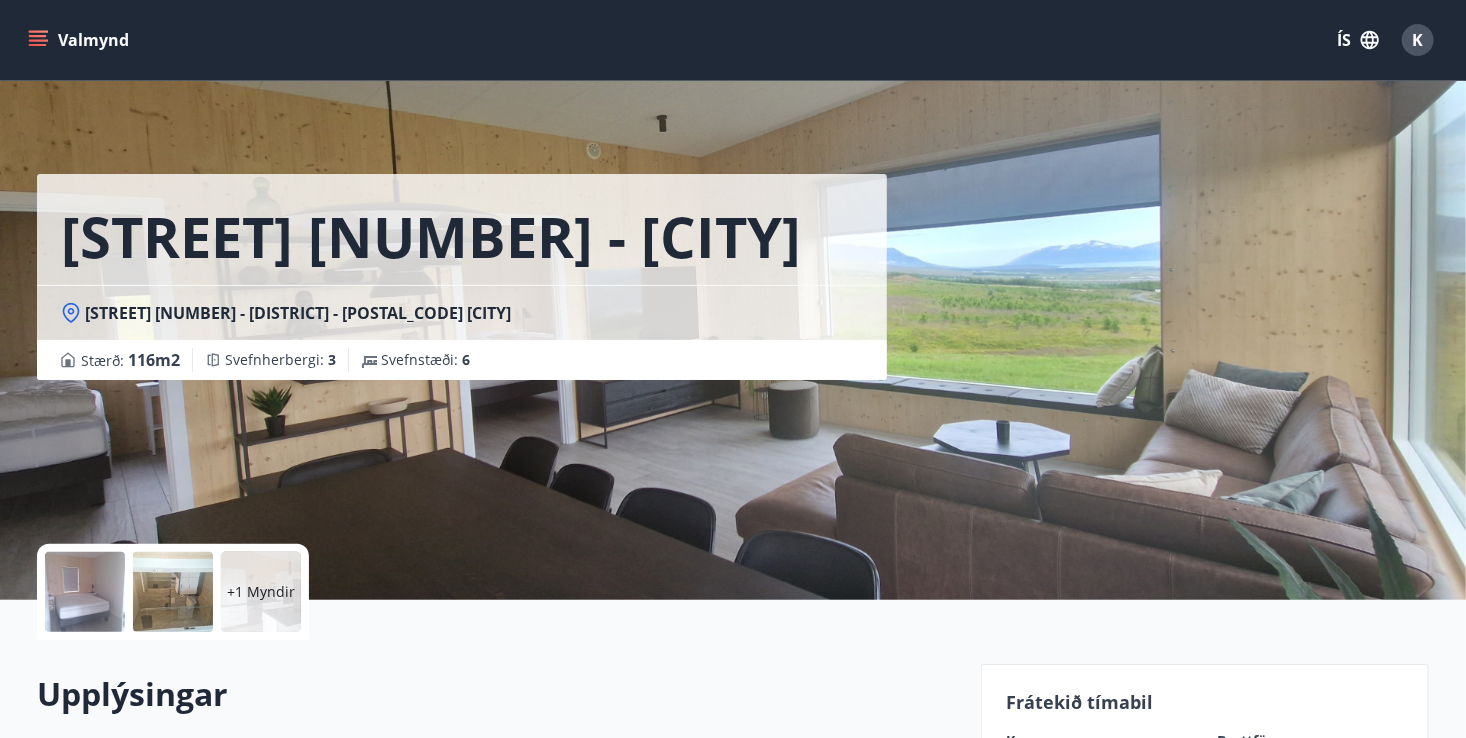 scroll, scrollTop: 0, scrollLeft: 0, axis: both 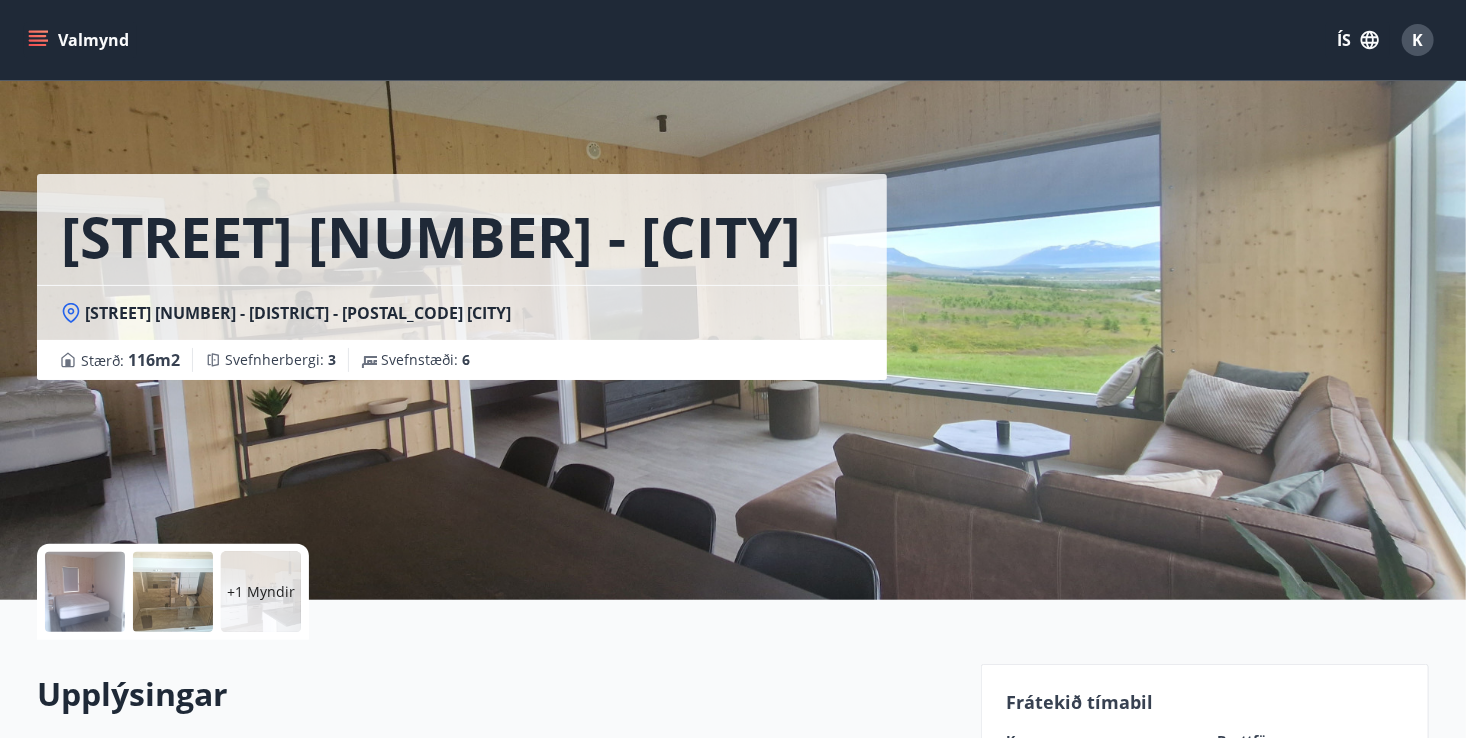 click on "Valmynd" at bounding box center (80, 40) 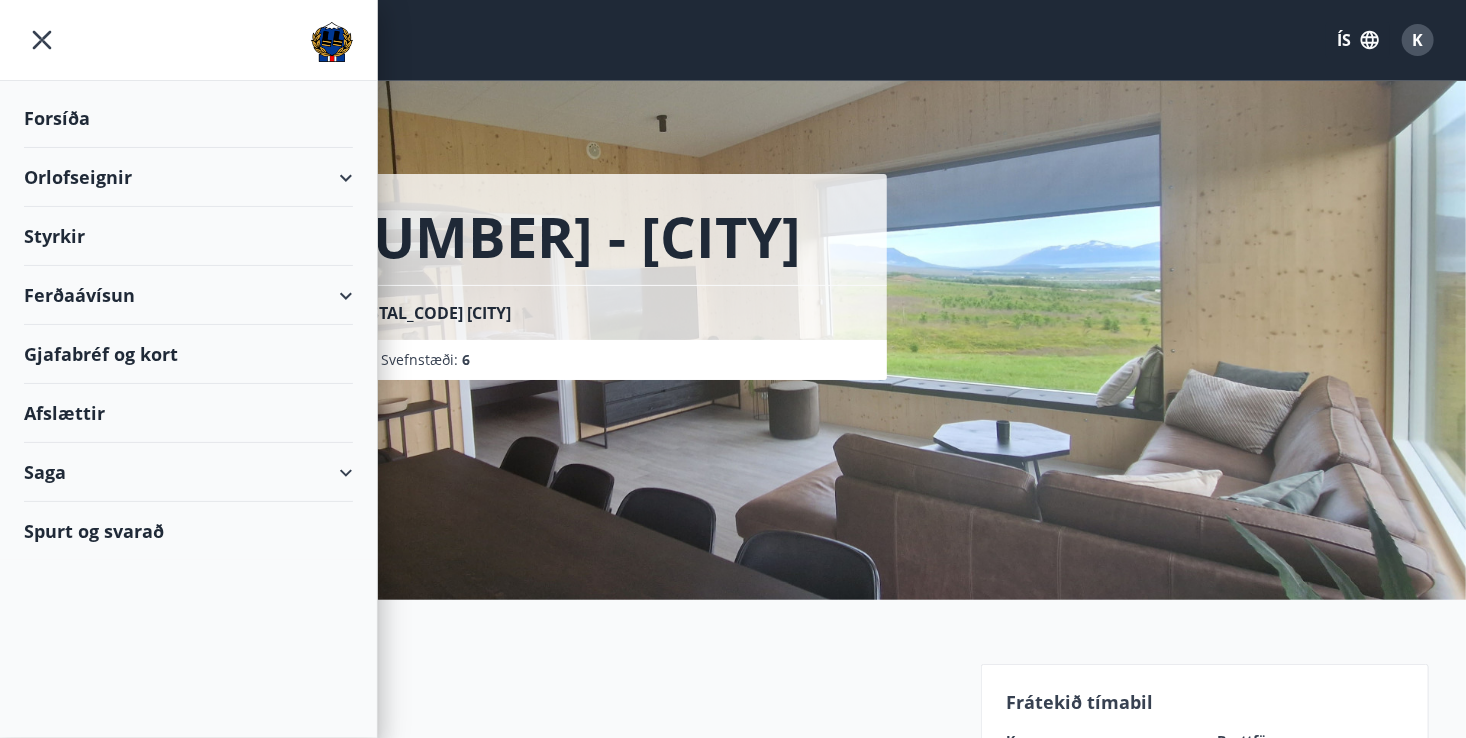 click on "Orlofseignir" at bounding box center [188, 177] 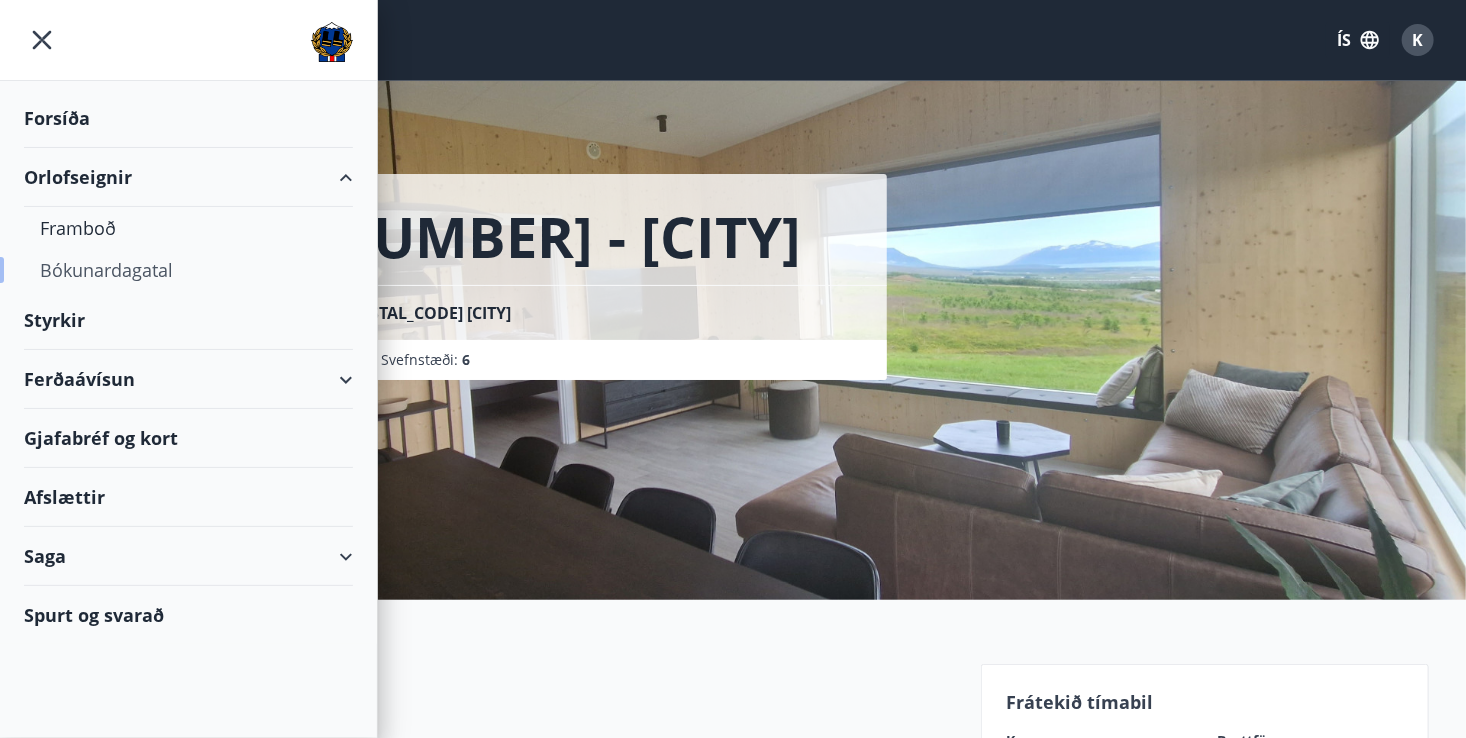 click on "Bókunardagatal" at bounding box center [188, 270] 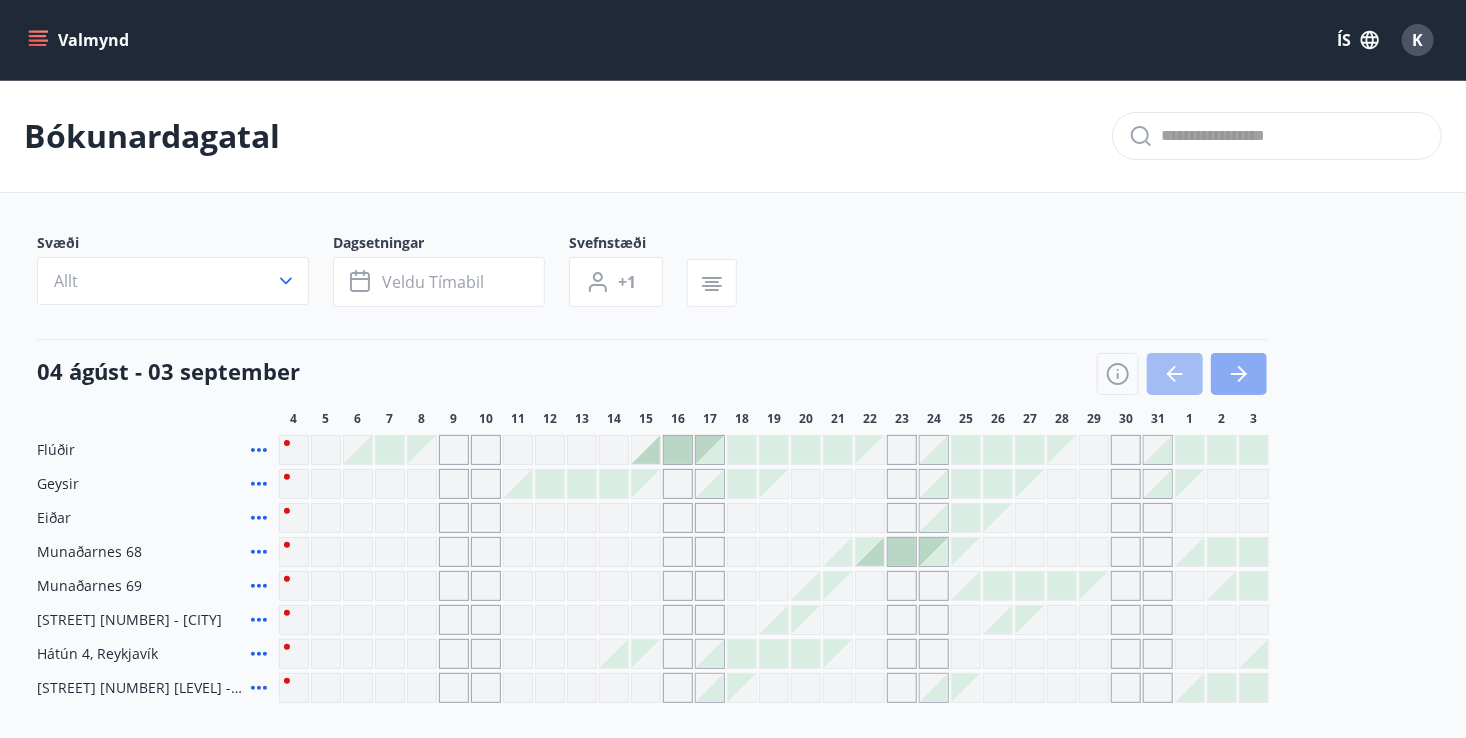 click at bounding box center (1239, 374) 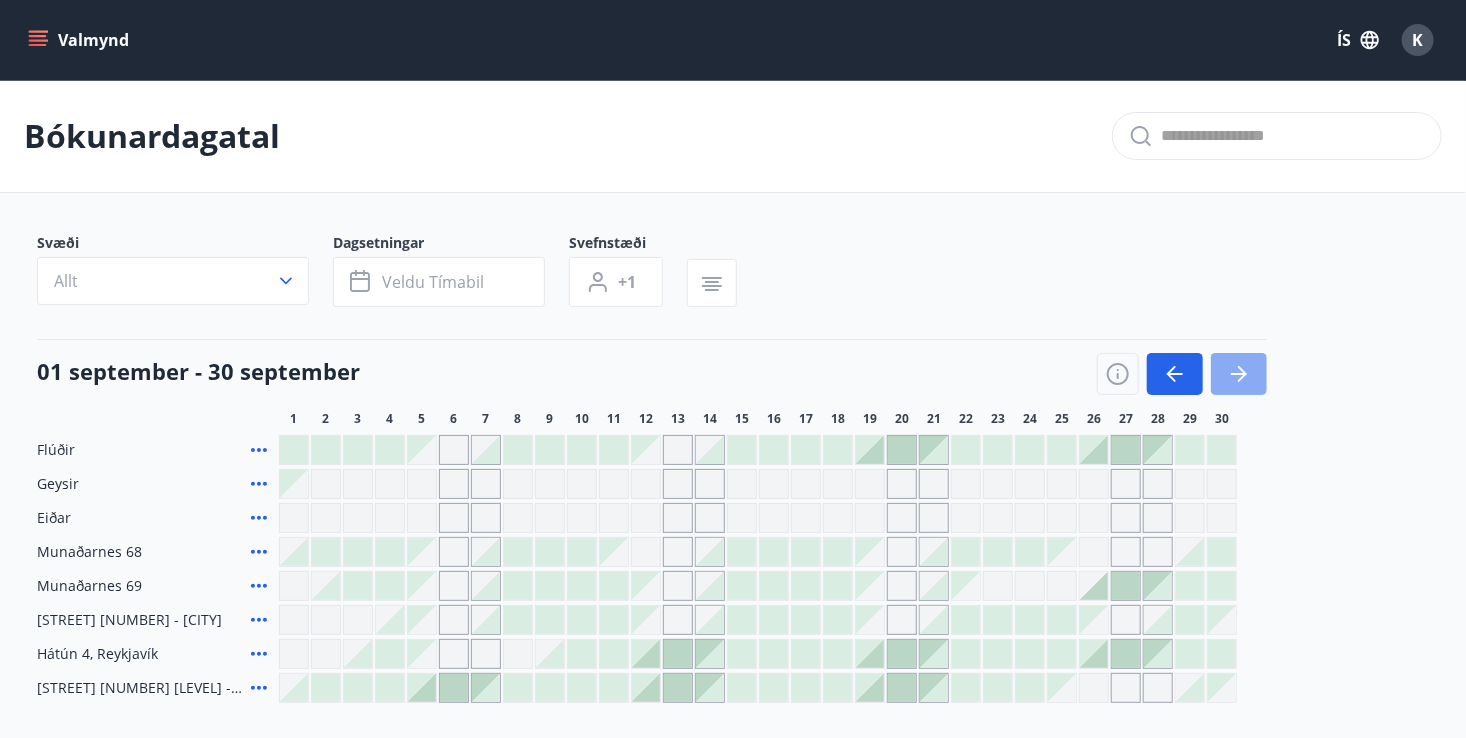 click at bounding box center [1239, 374] 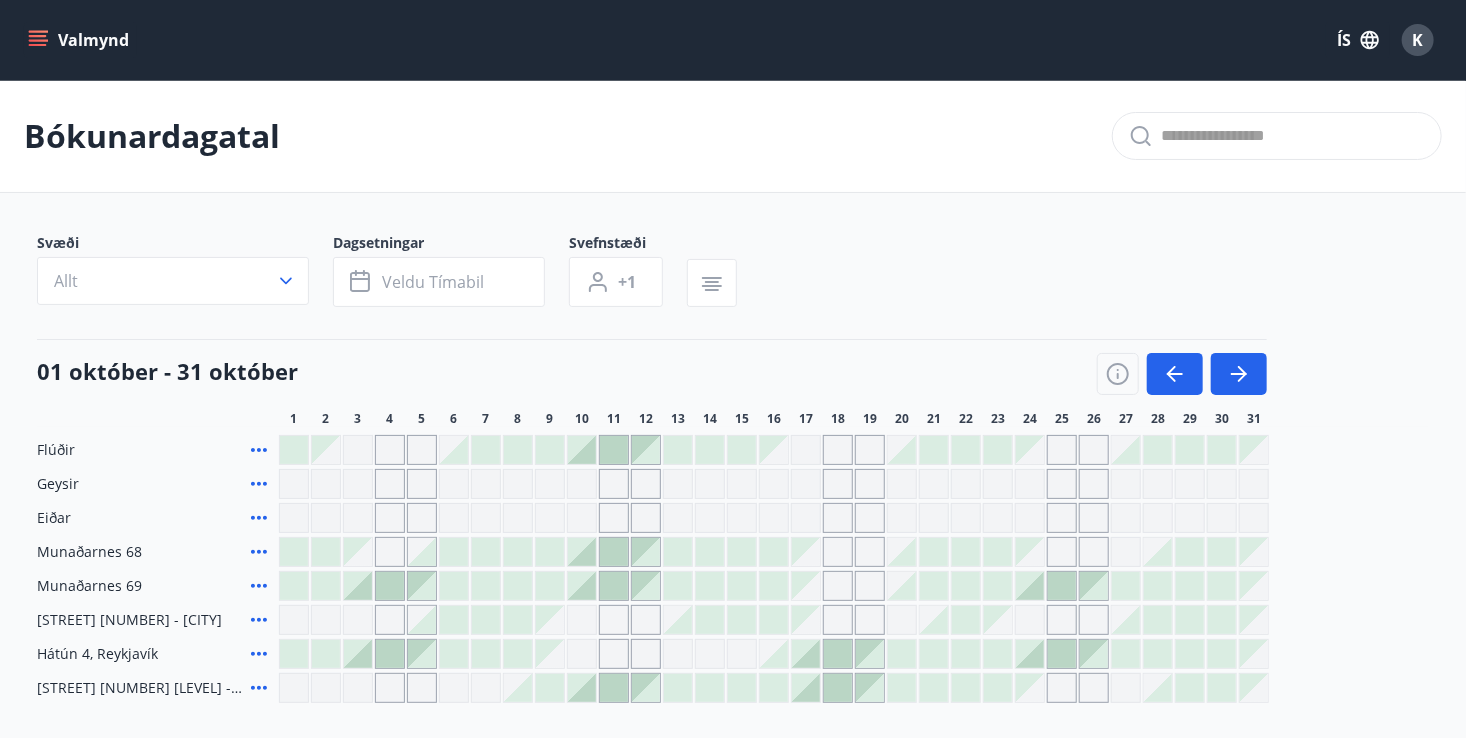 click at bounding box center [582, 450] 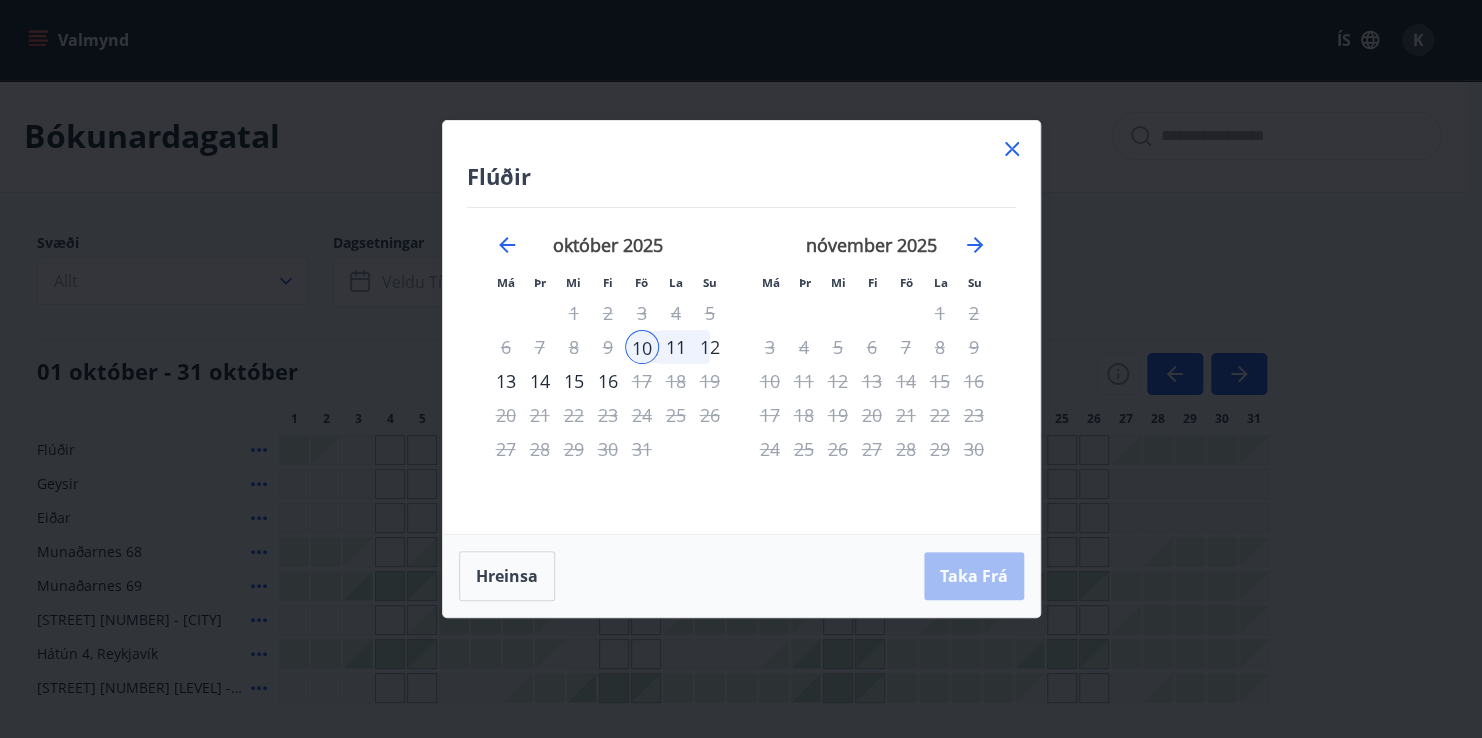 drag, startPoint x: 585, startPoint y: 448, endPoint x: 710, endPoint y: 520, distance: 144.25325 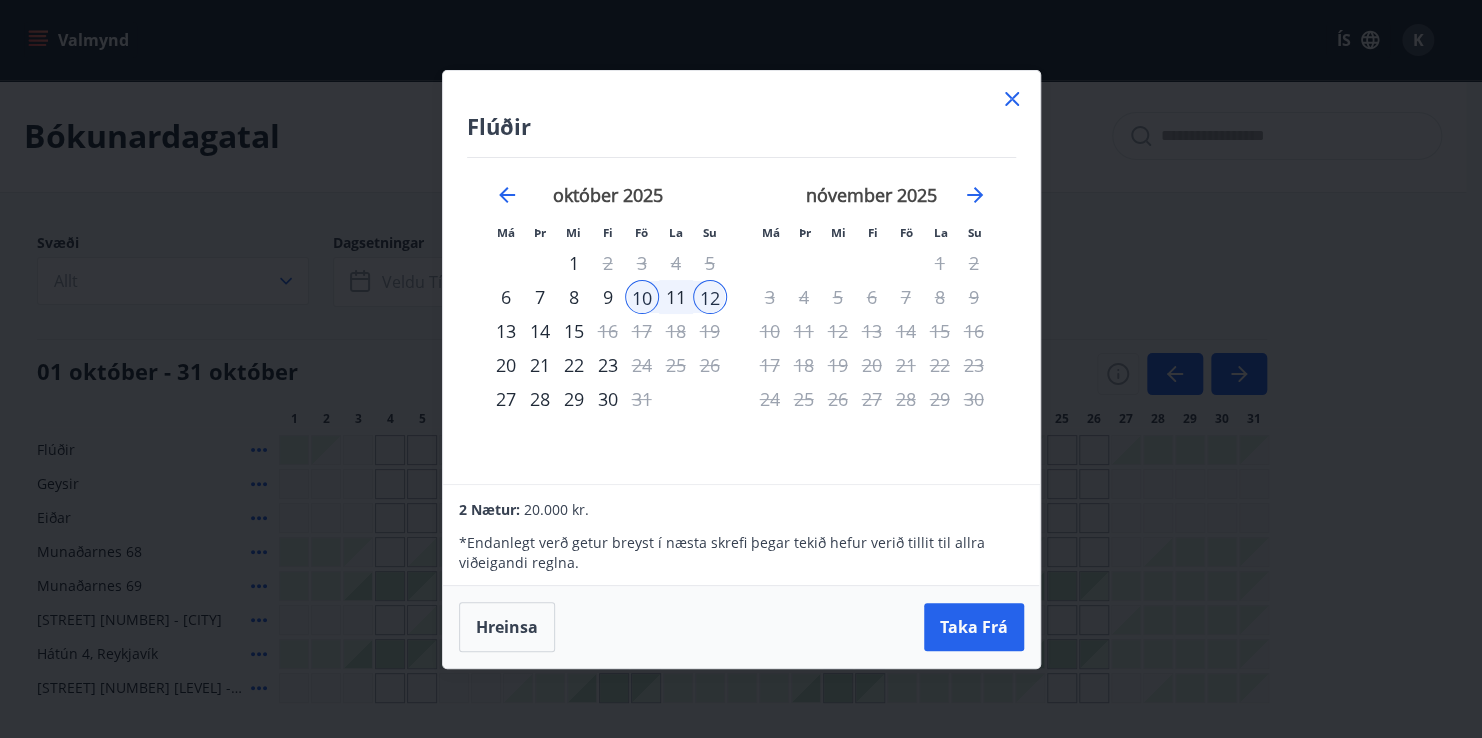 click on "11" at bounding box center [676, 297] 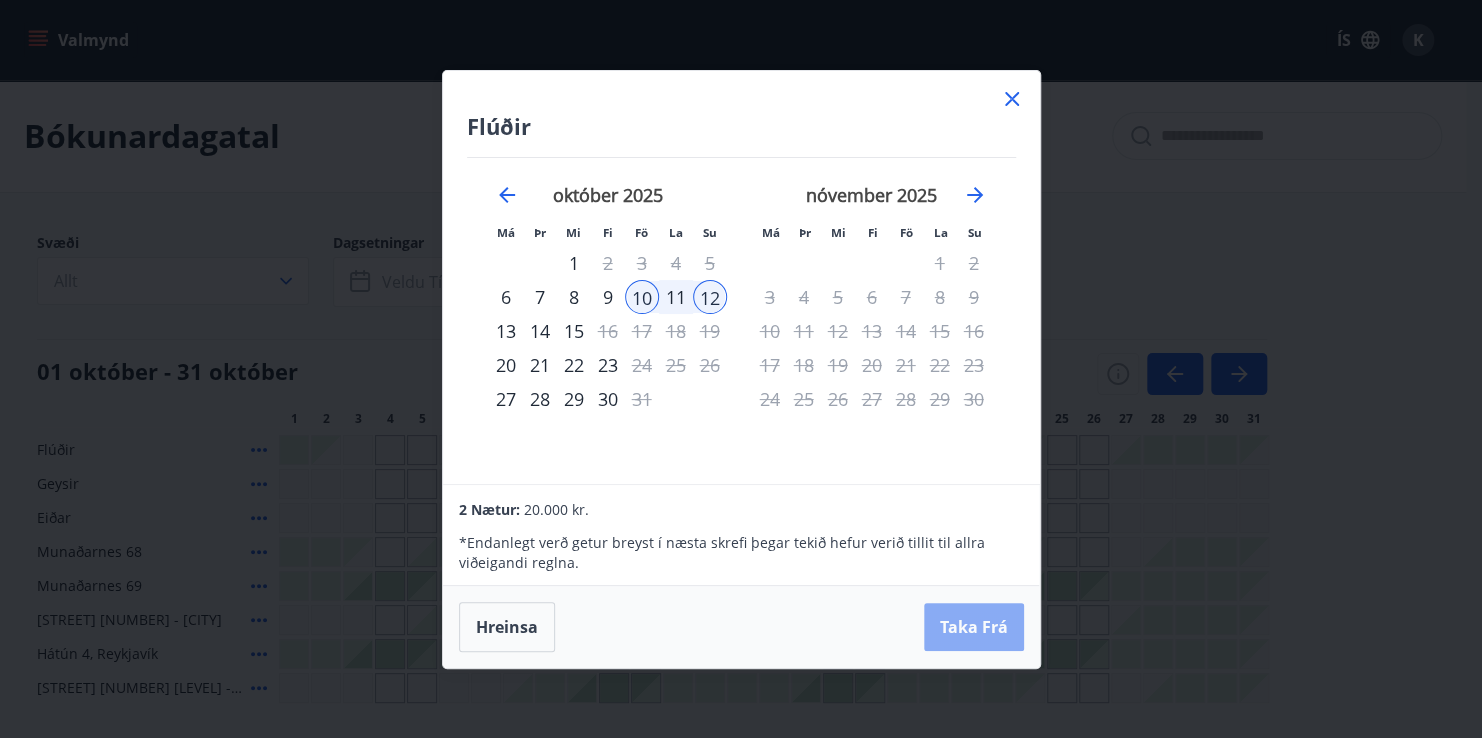 click on "Taka Frá" at bounding box center (974, 627) 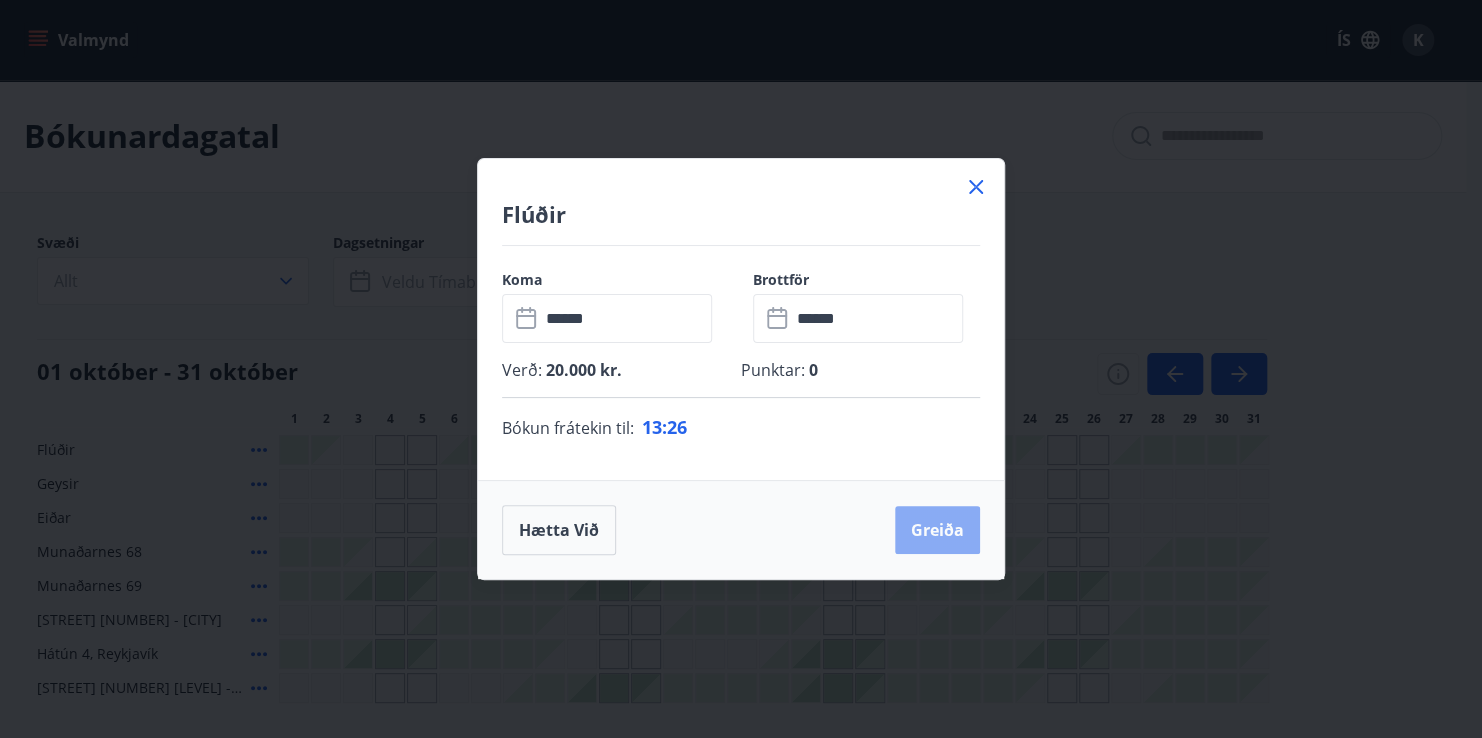 click on "Greiða" at bounding box center (937, 530) 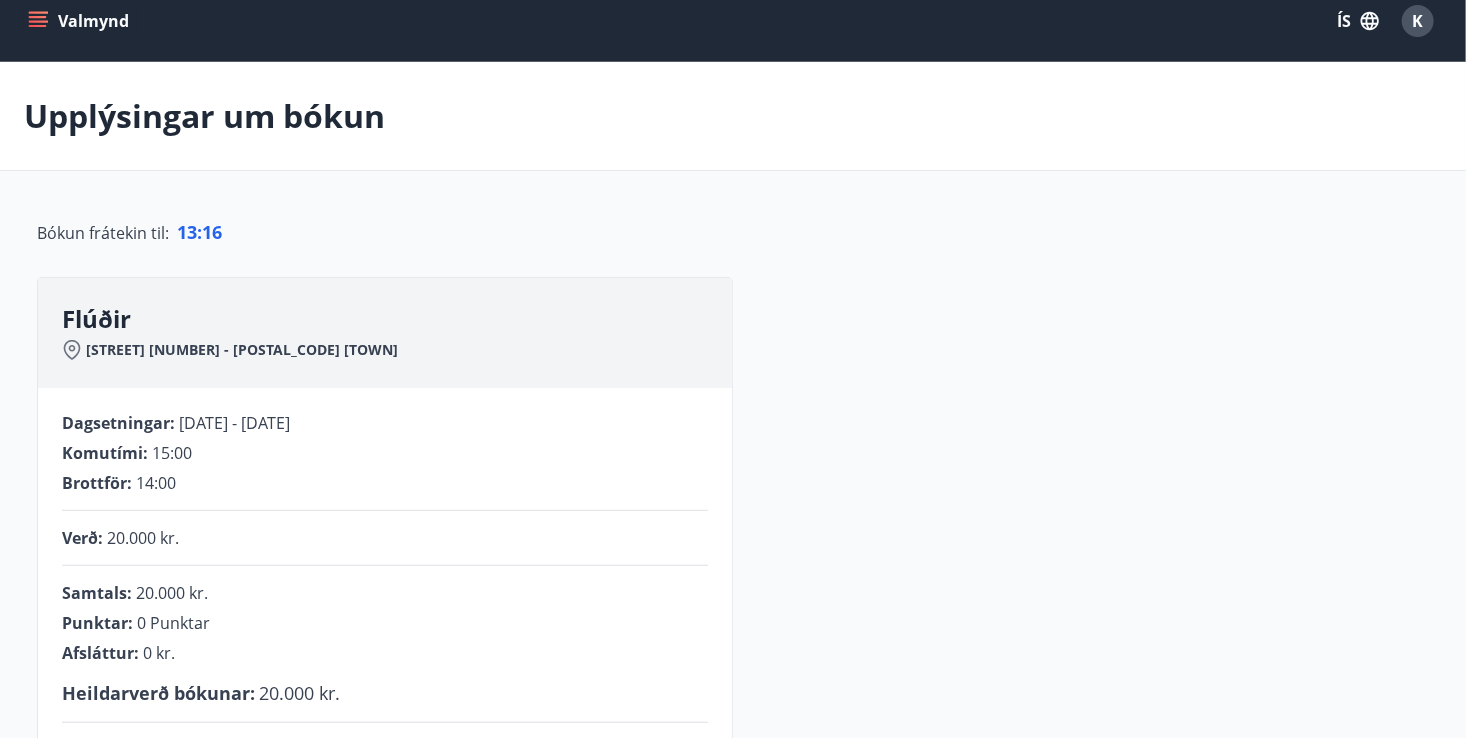 scroll, scrollTop: 0, scrollLeft: 0, axis: both 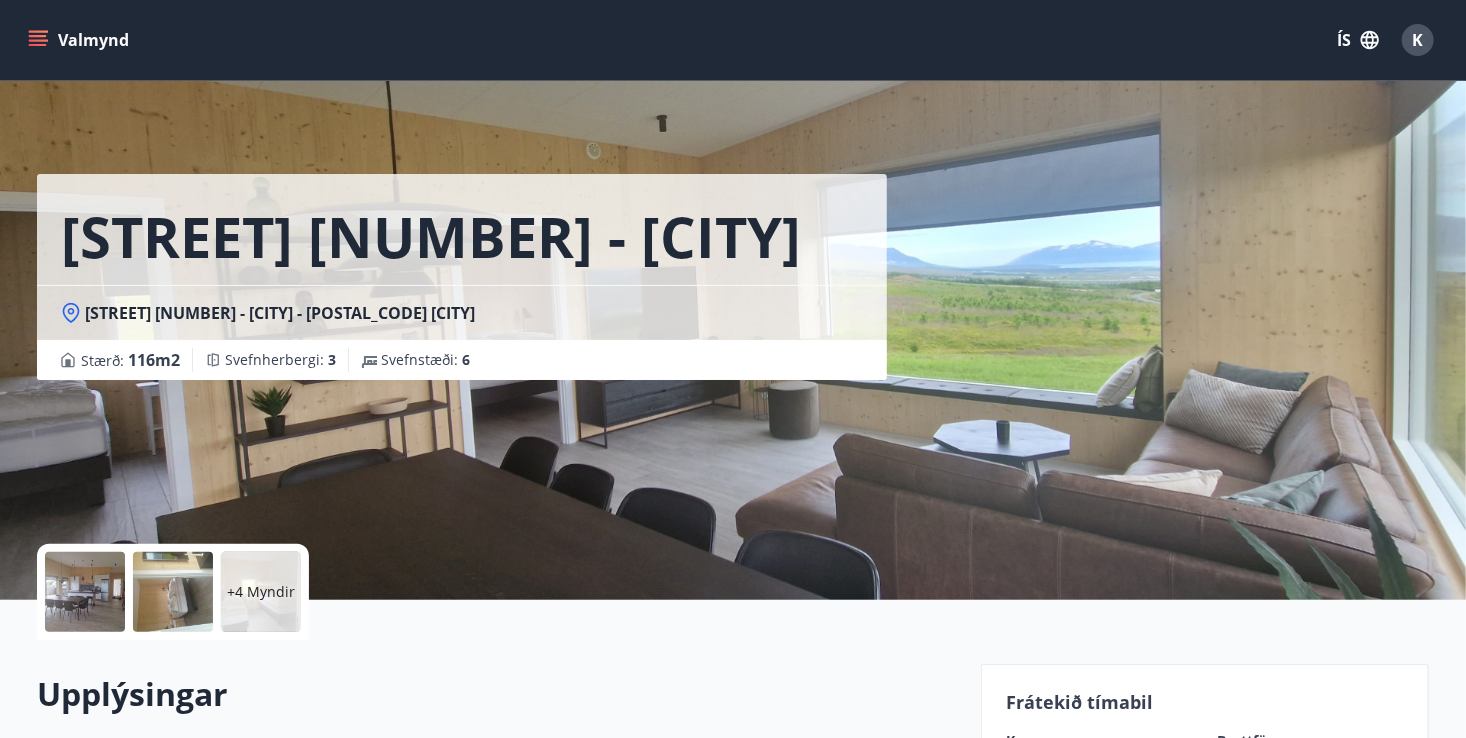 click on "[STREET] [NUMBER] - [CITY]" at bounding box center (462, 229) 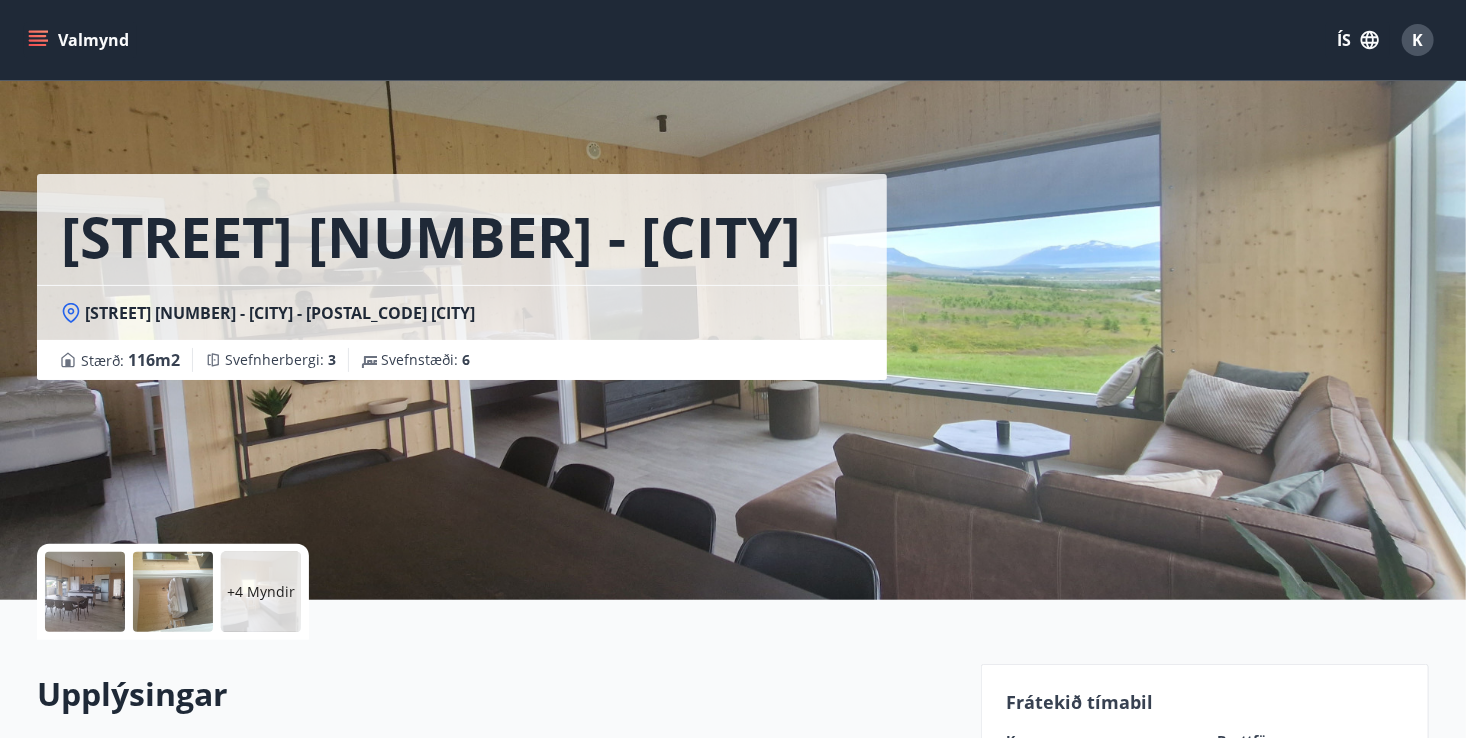 click 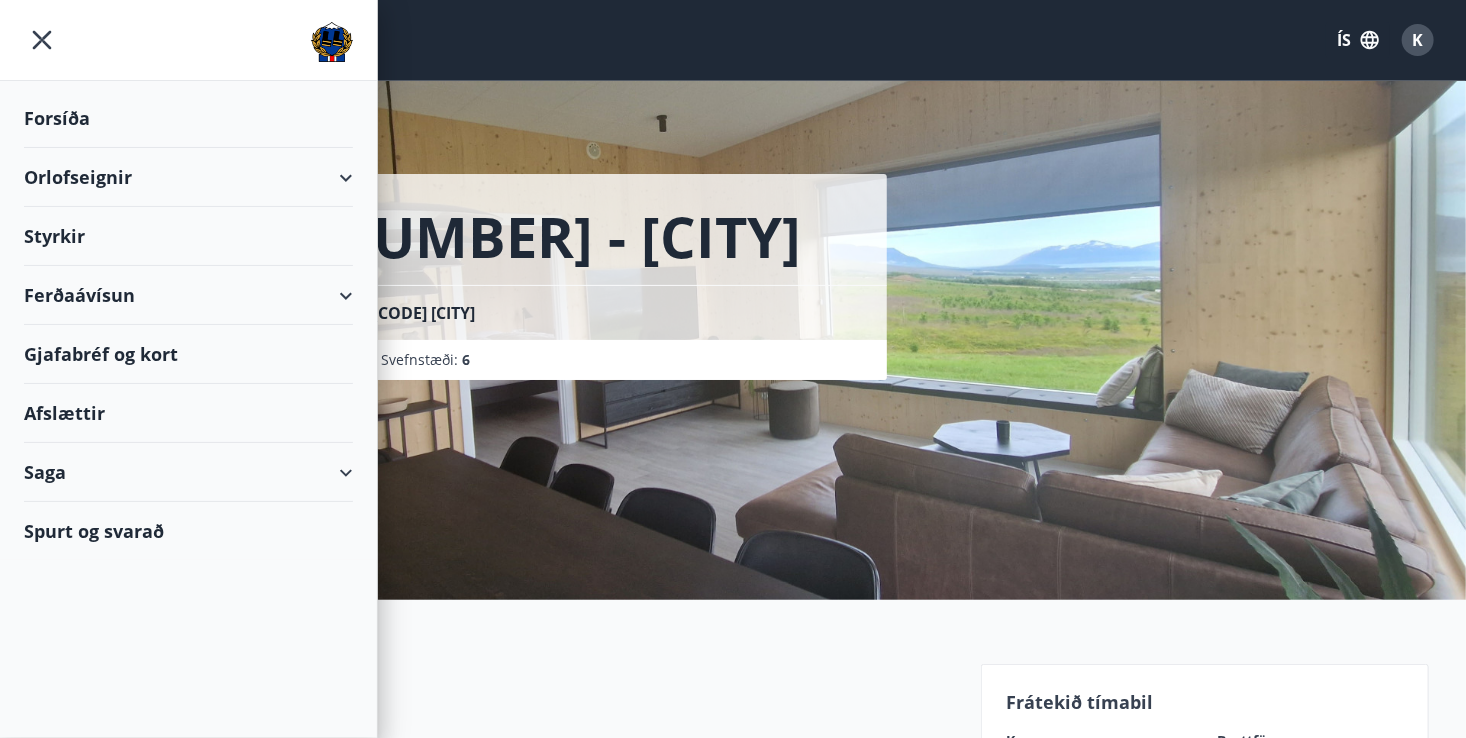 click on "Orlofseignir" at bounding box center [188, 177] 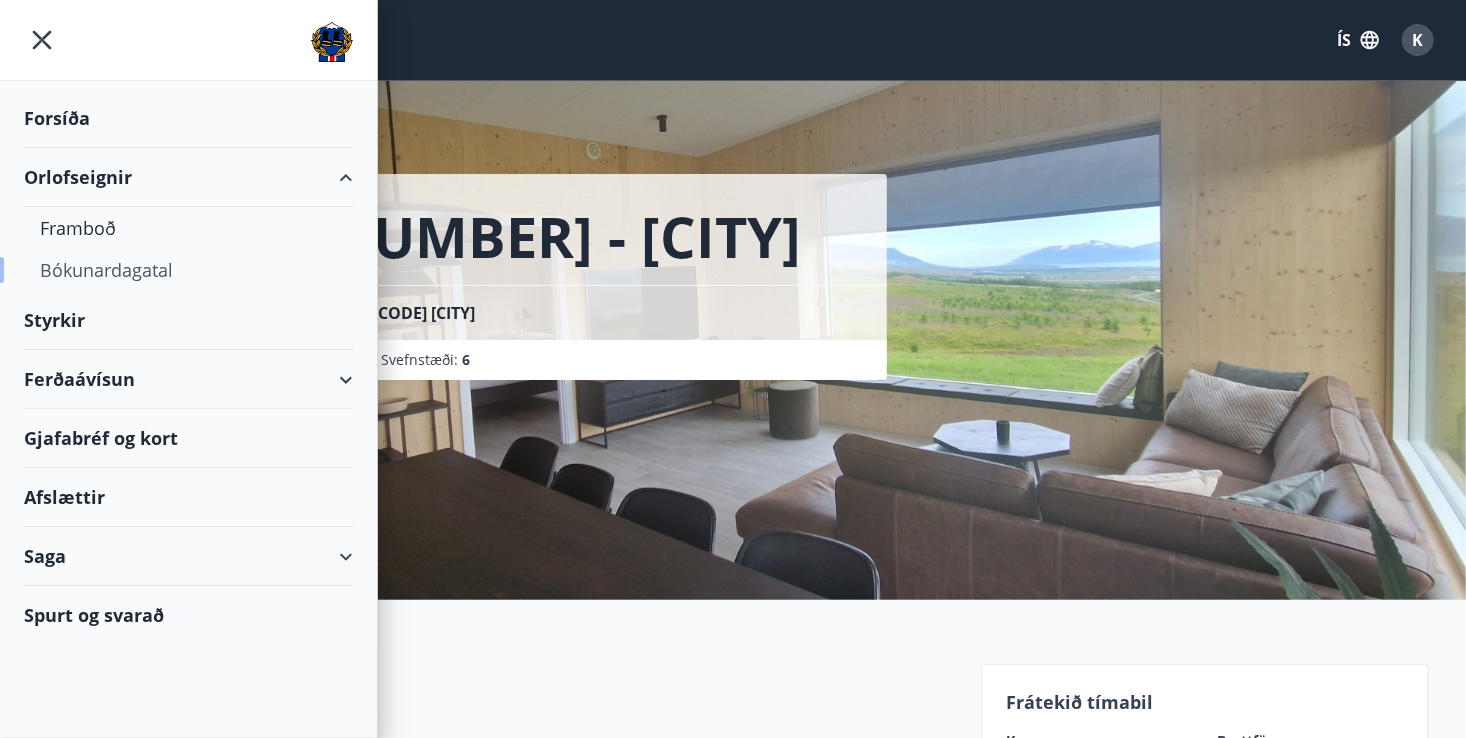 click on "Bókunardagatal" at bounding box center (188, 270) 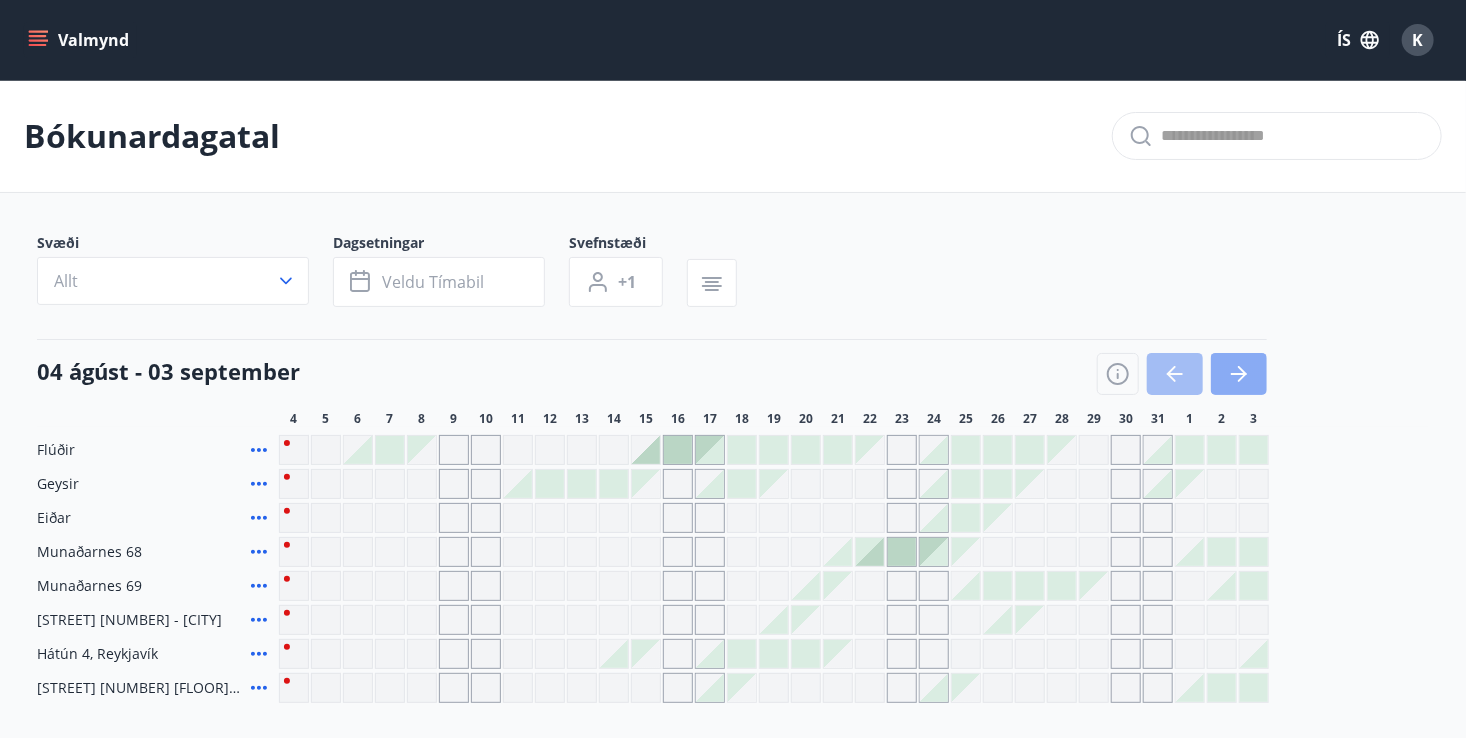 click 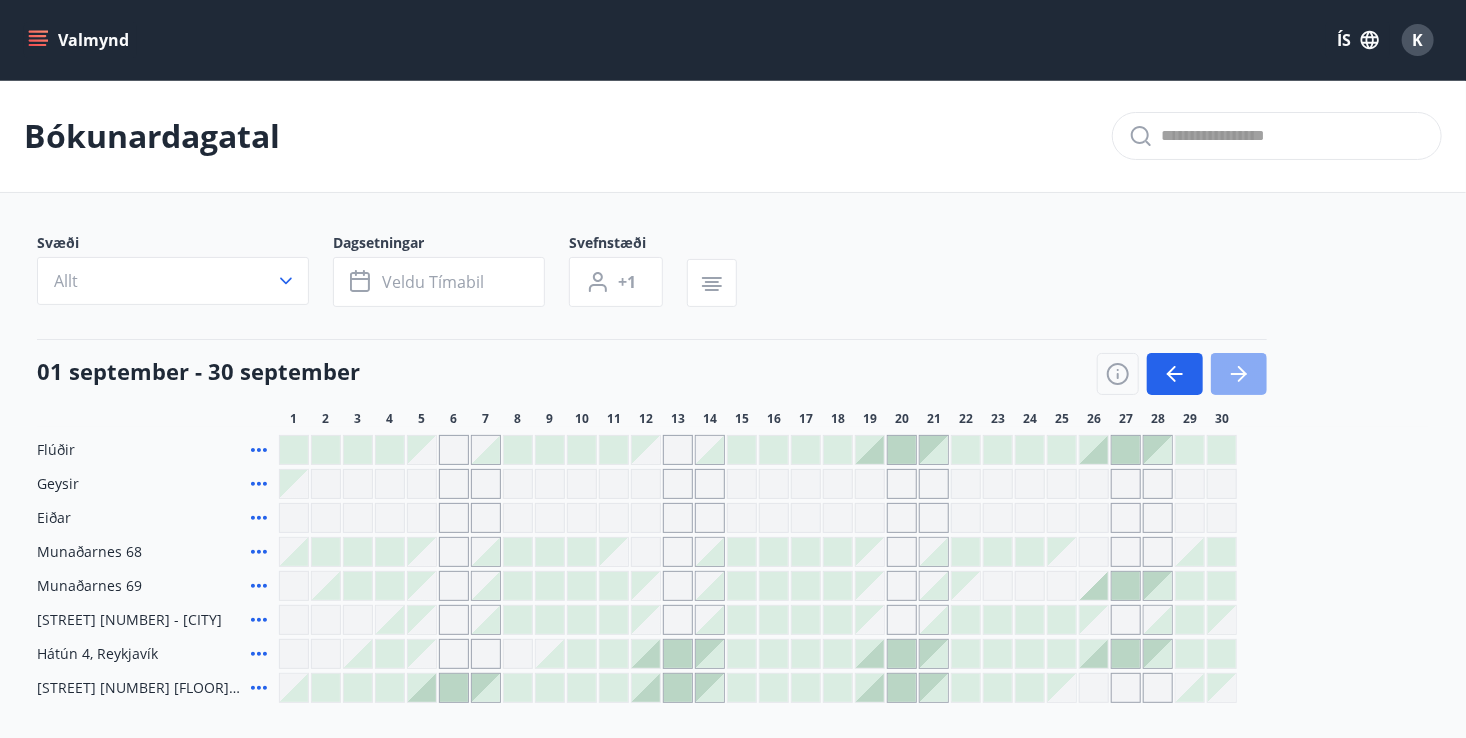 click 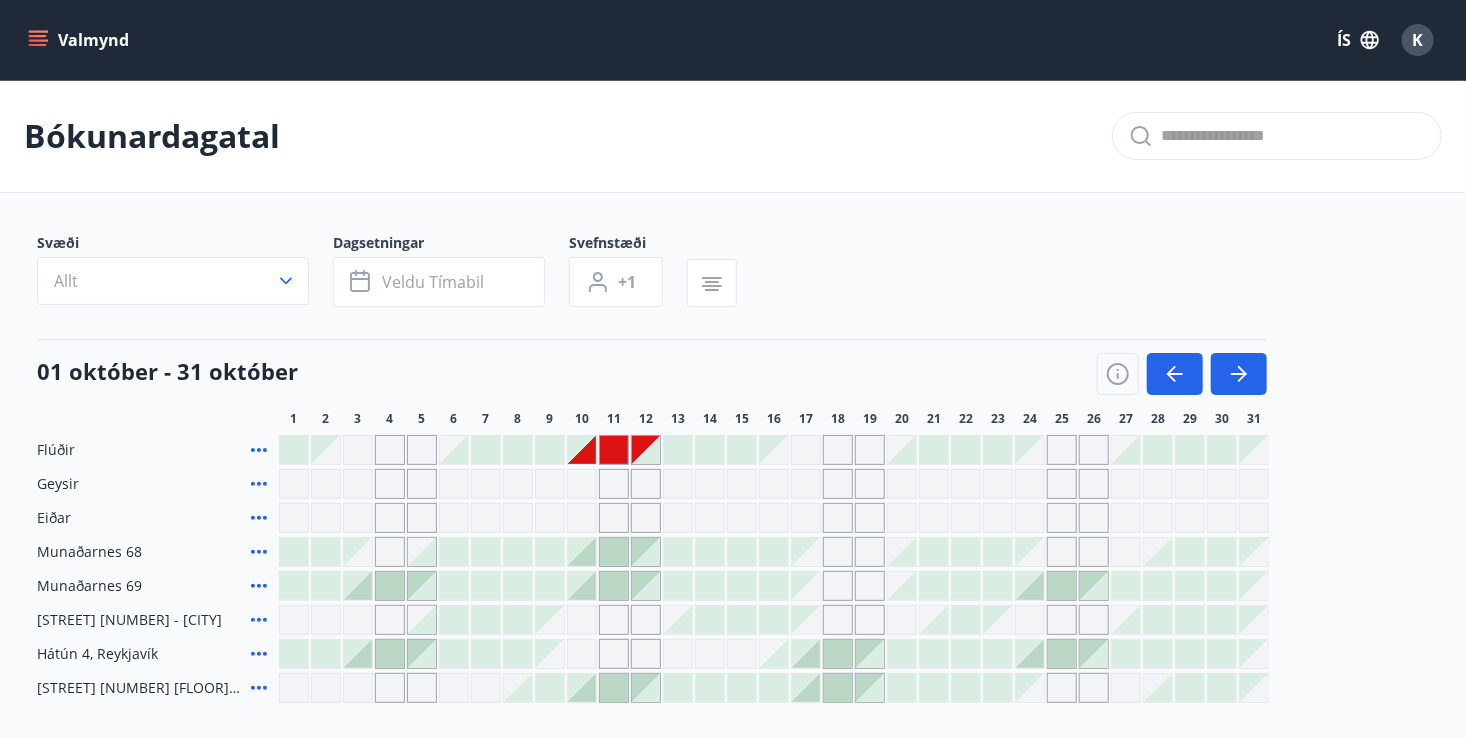 click at bounding box center [742, 552] 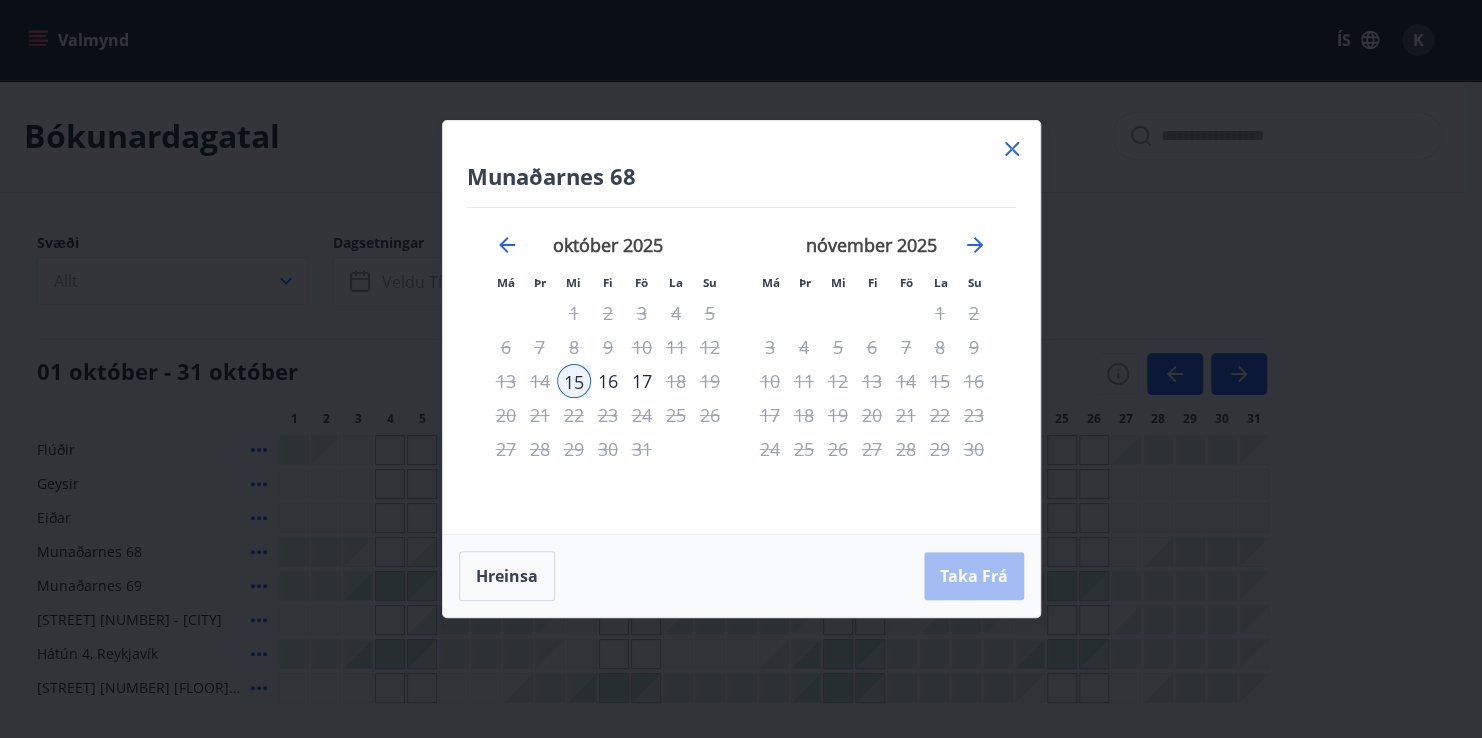 click on "Hreinsa Taka Frá" at bounding box center (741, 576) 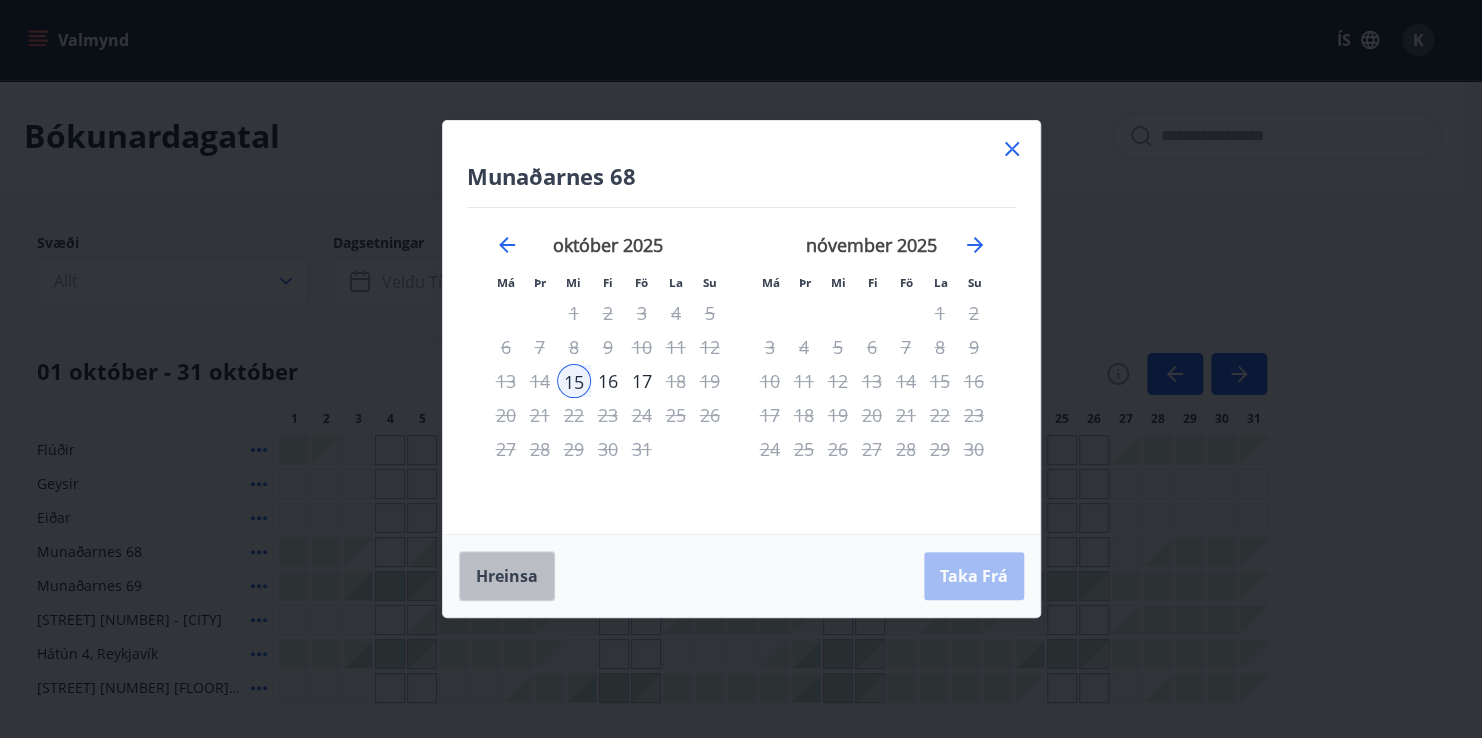 click on "Hreinsa" at bounding box center [507, 576] 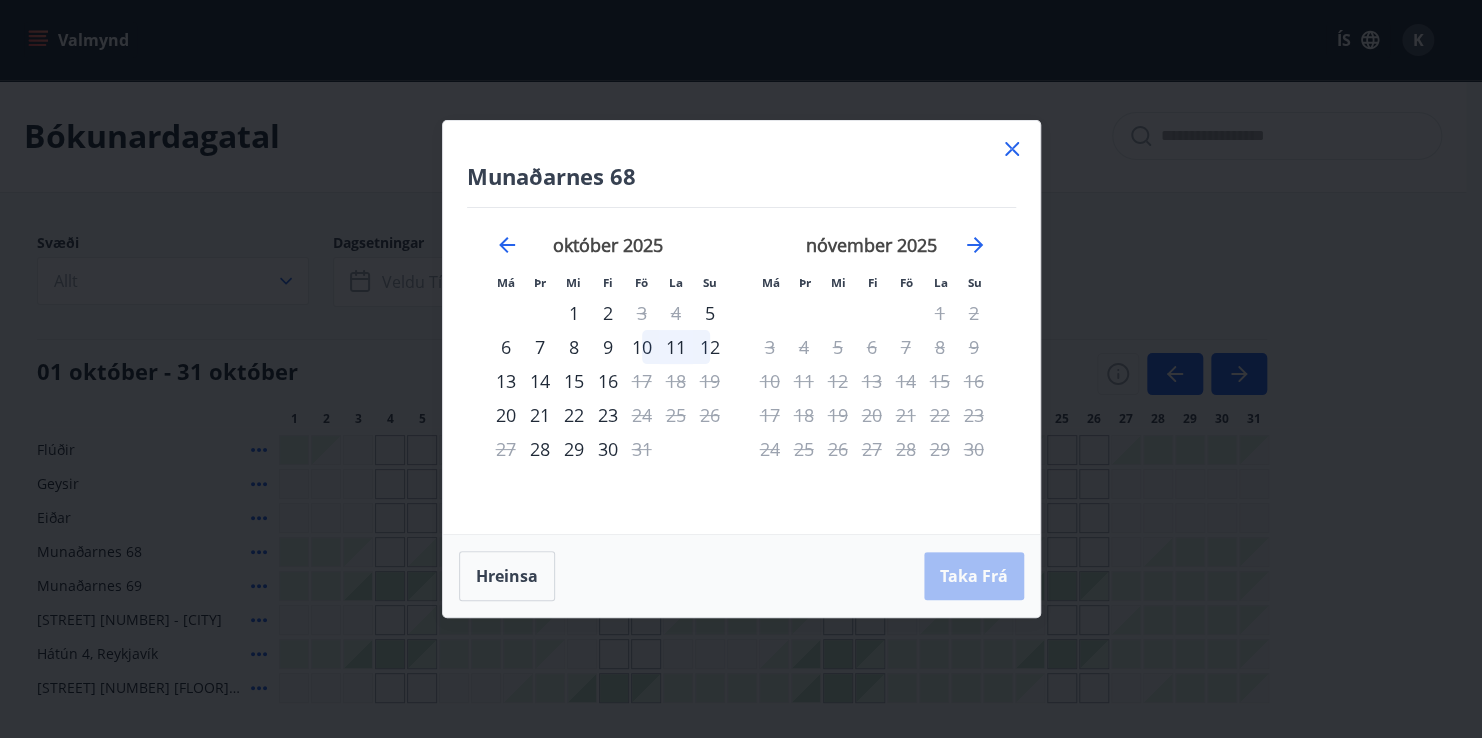 click on "21" at bounding box center [906, 415] 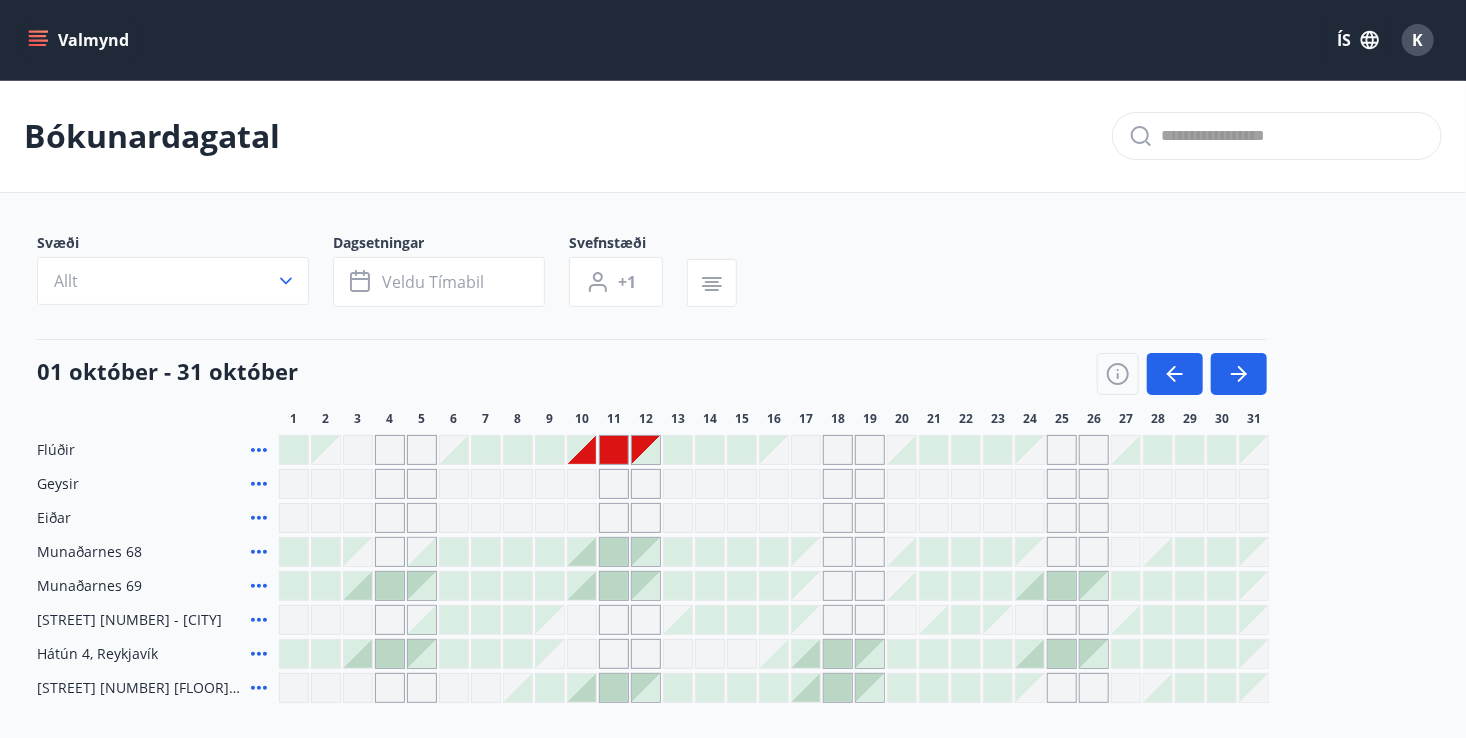click at bounding box center (582, 620) 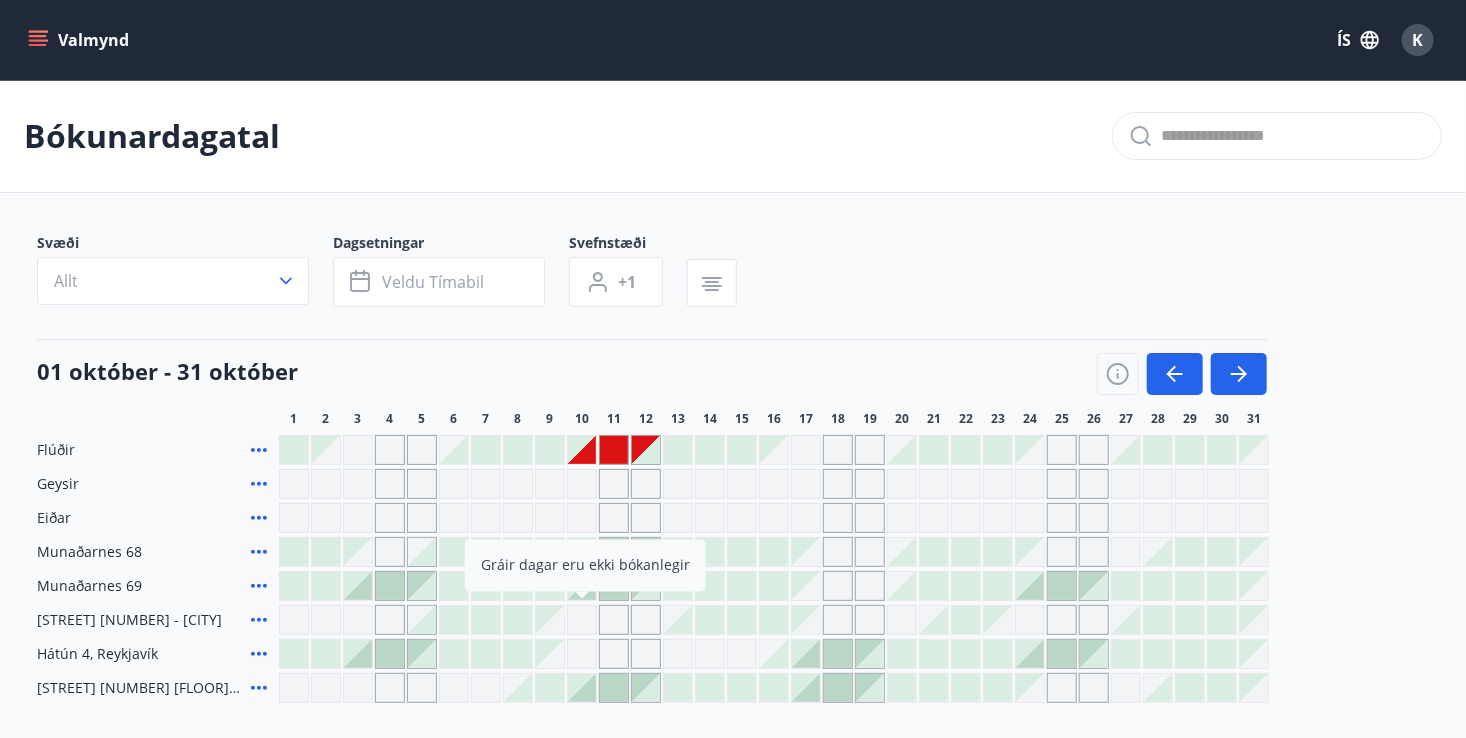 click at bounding box center [582, 620] 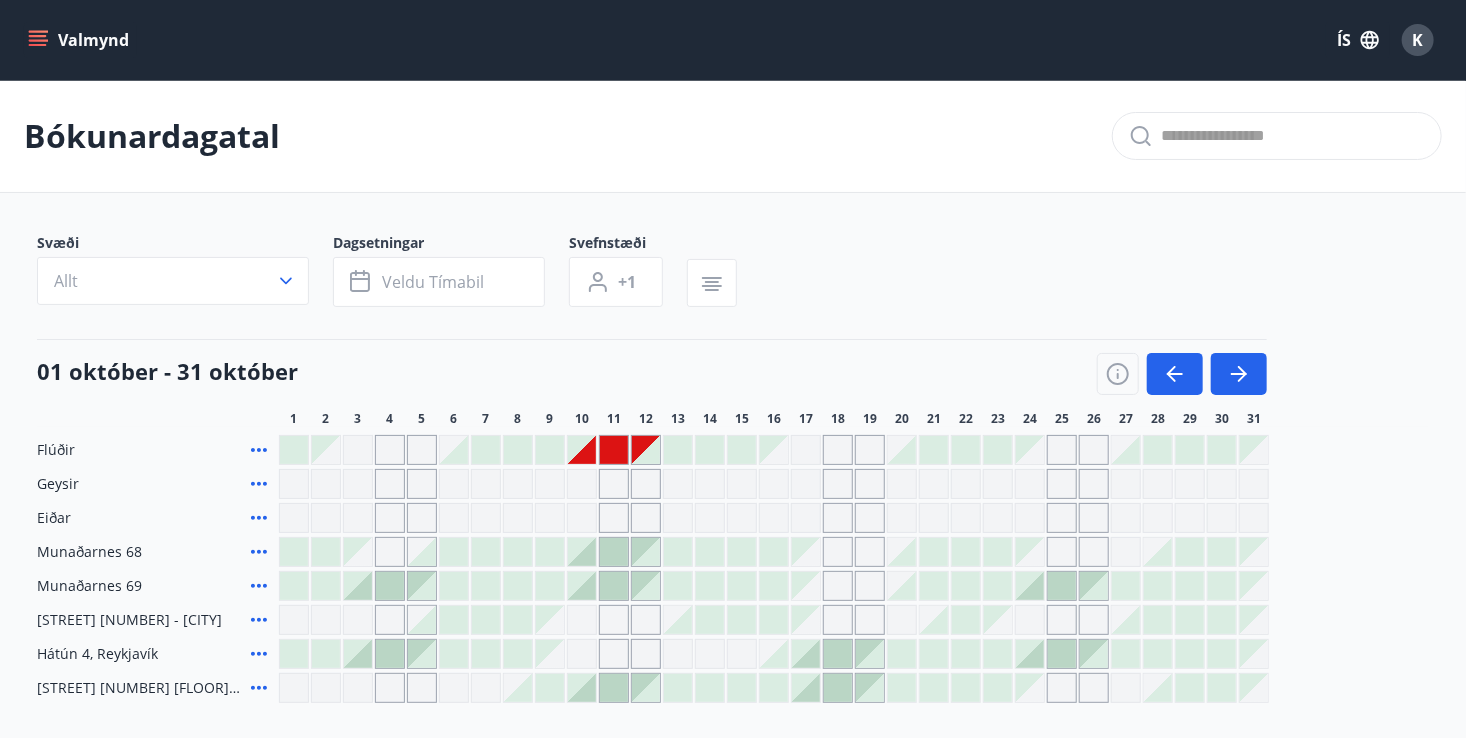 click at bounding box center (582, 688) 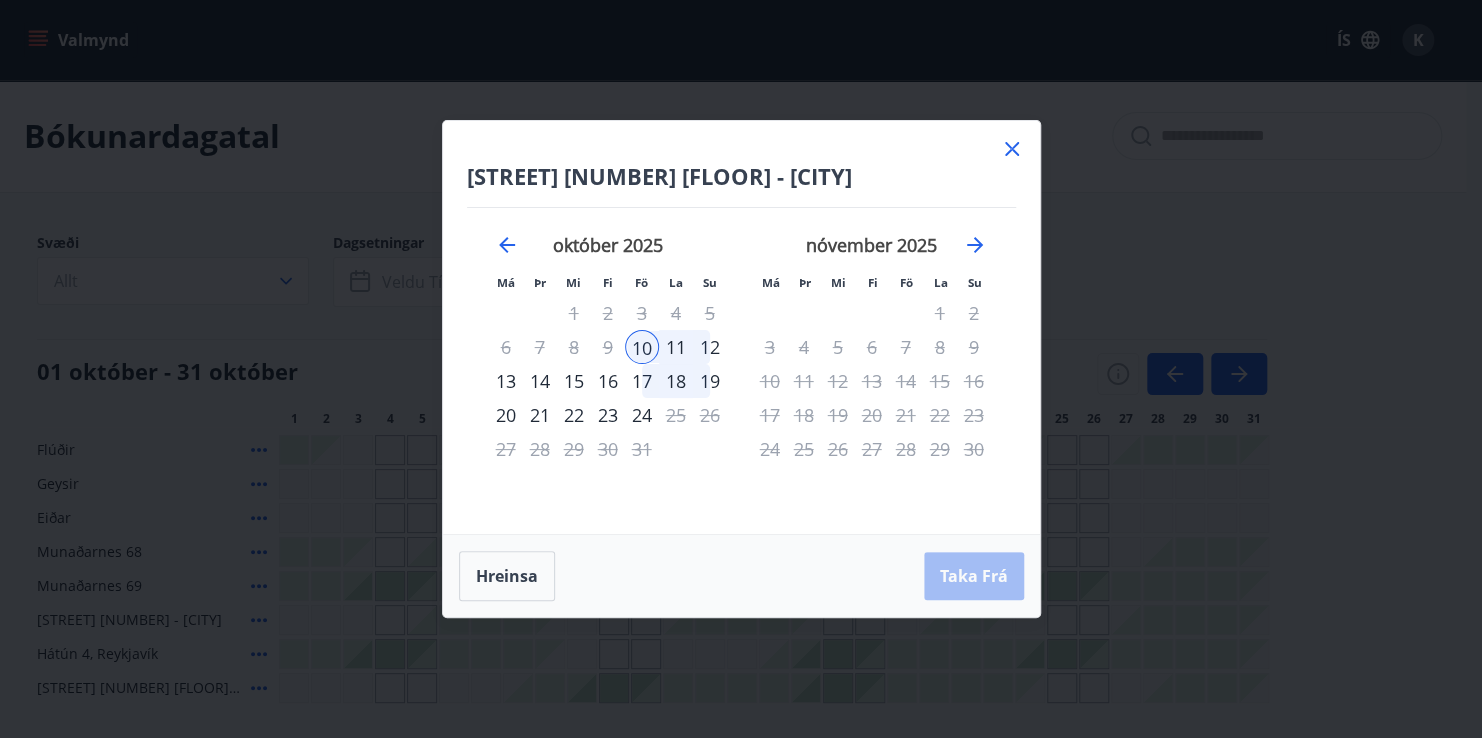 click on "11" at bounding box center (676, 347) 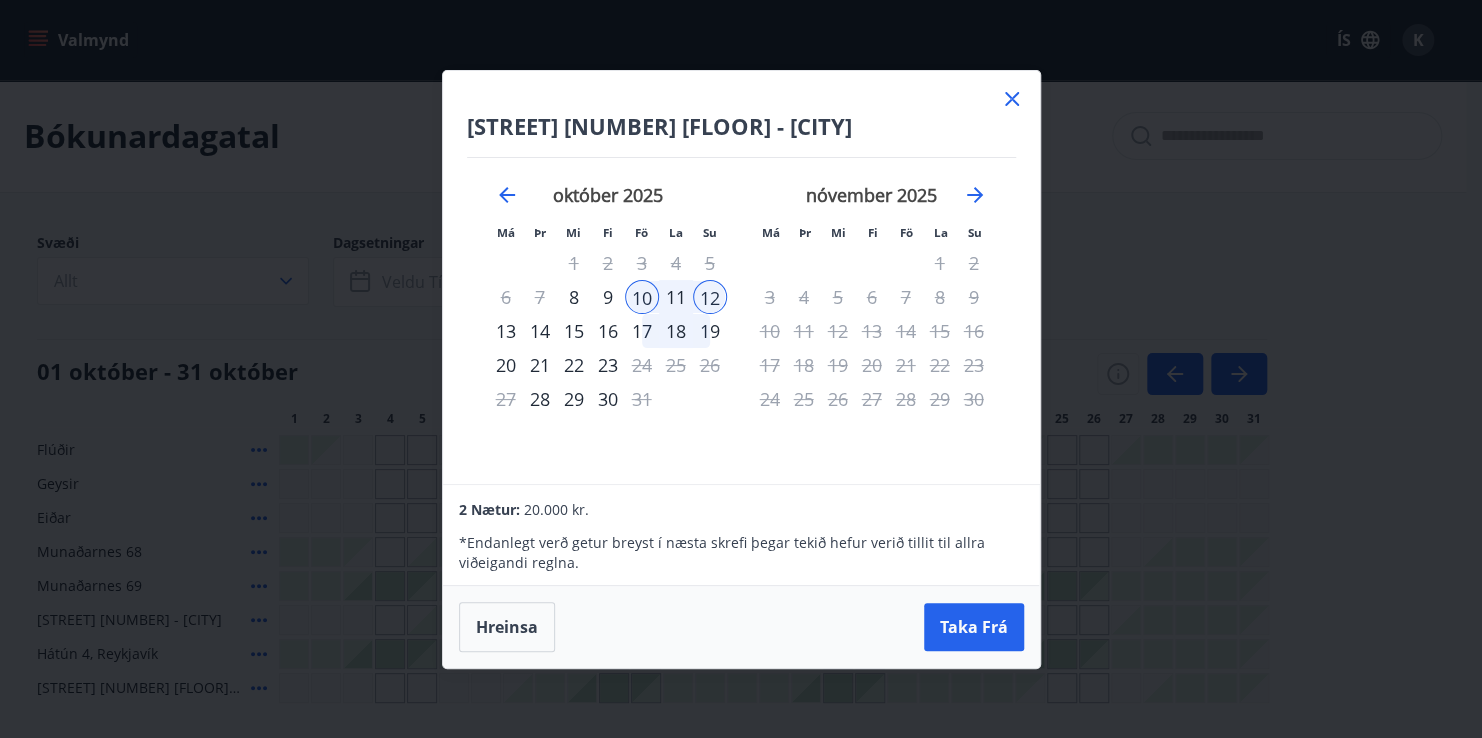 click on "11" at bounding box center [676, 297] 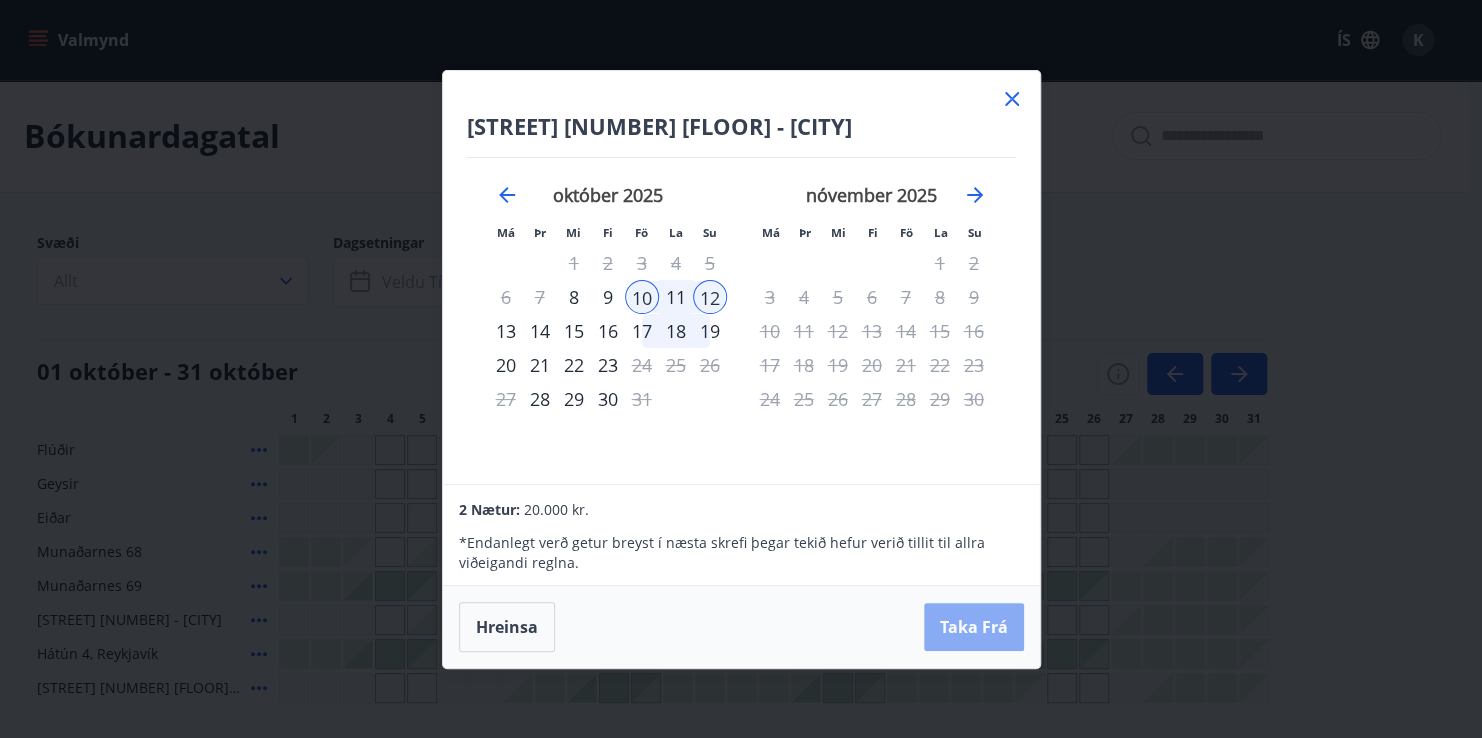 click on "Taka Frá" at bounding box center [974, 627] 